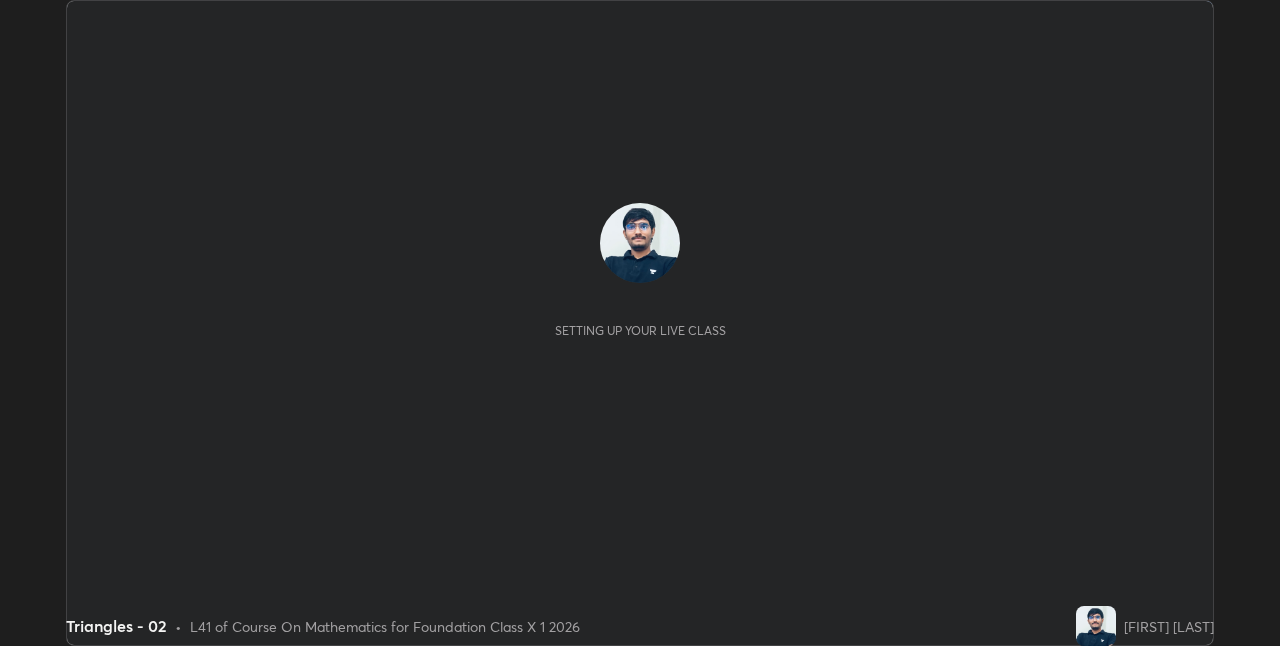 scroll, scrollTop: 0, scrollLeft: 0, axis: both 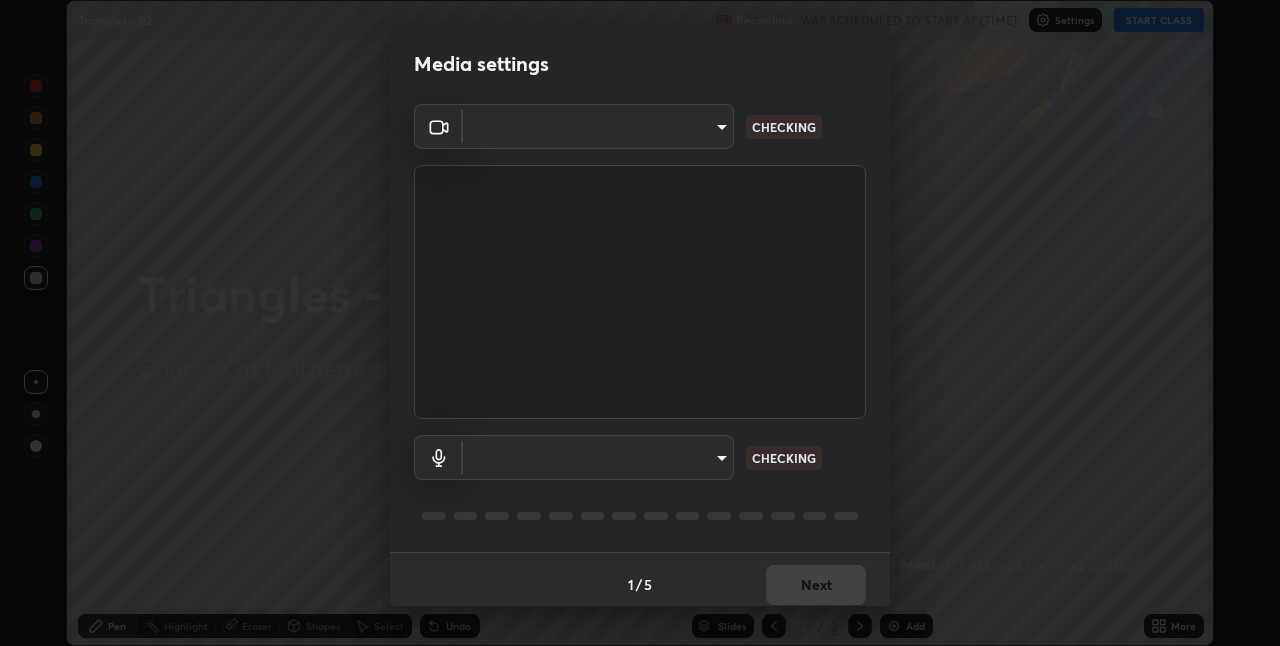 type on "bb042f4cef02672c8476b3eb7f28b41a7a7948f490d26ebfcad6535361d2bffd" 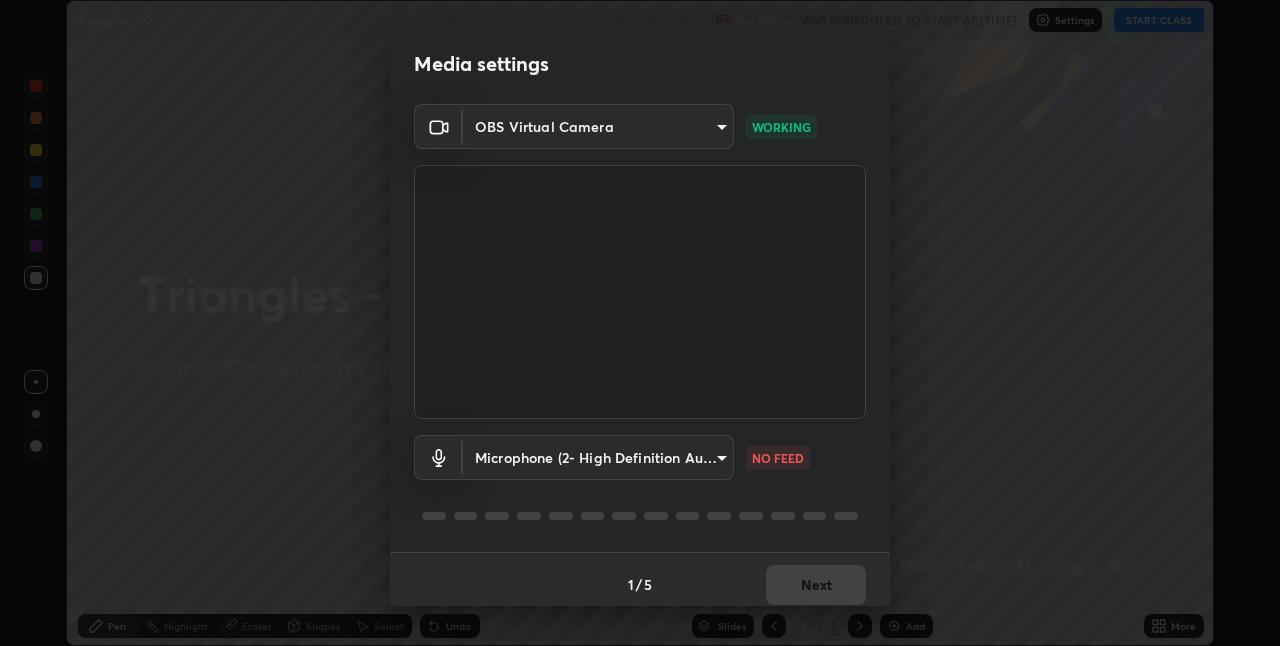 scroll, scrollTop: 10, scrollLeft: 0, axis: vertical 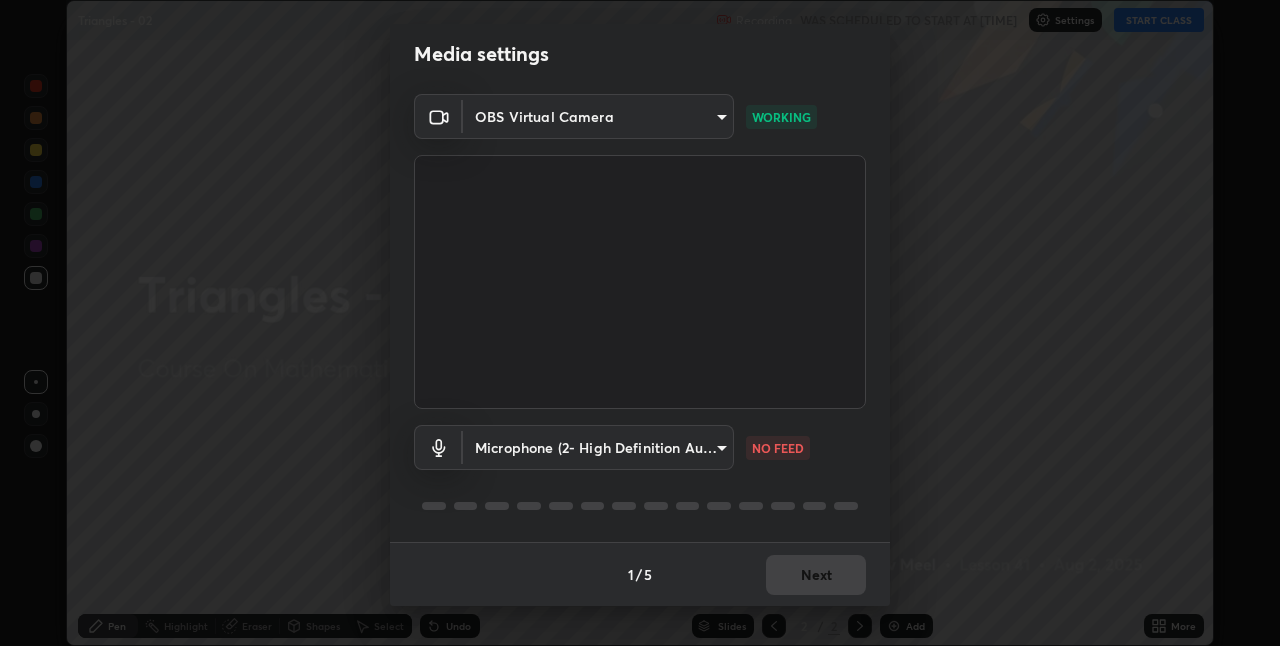 click on "Erase all Triangles - 02 Recording WAS SCHEDULED TO START AT  [TIME] Settings START CLASS Setting up your live class Triangles - 02 • L41 of Course On Mathematics for Foundation Class X 1 2026 [FIRST] [LAST] Pen Highlight Eraser Shapes Select Undo Slides 2 / 2 Add More No doubts shared Encourage your learners to ask a doubt for better clarity Report an issue Reason for reporting Buffering Chat not working Audio - Video sync issue Educator video quality low ​ Attach an image Report Media settings OBS Virtual Camera bb042f4cef02672c8476b3eb7f28b41a7a7948f490d26ebfcad6535361d2bffd WORKING Microphone (2- High Definition Audio Device) ff297609218b484df7a572b23aedce6778efdee4d86fe4d36753cf0347c012ea NO FEED 1 / 5 Next" at bounding box center (640, 323) 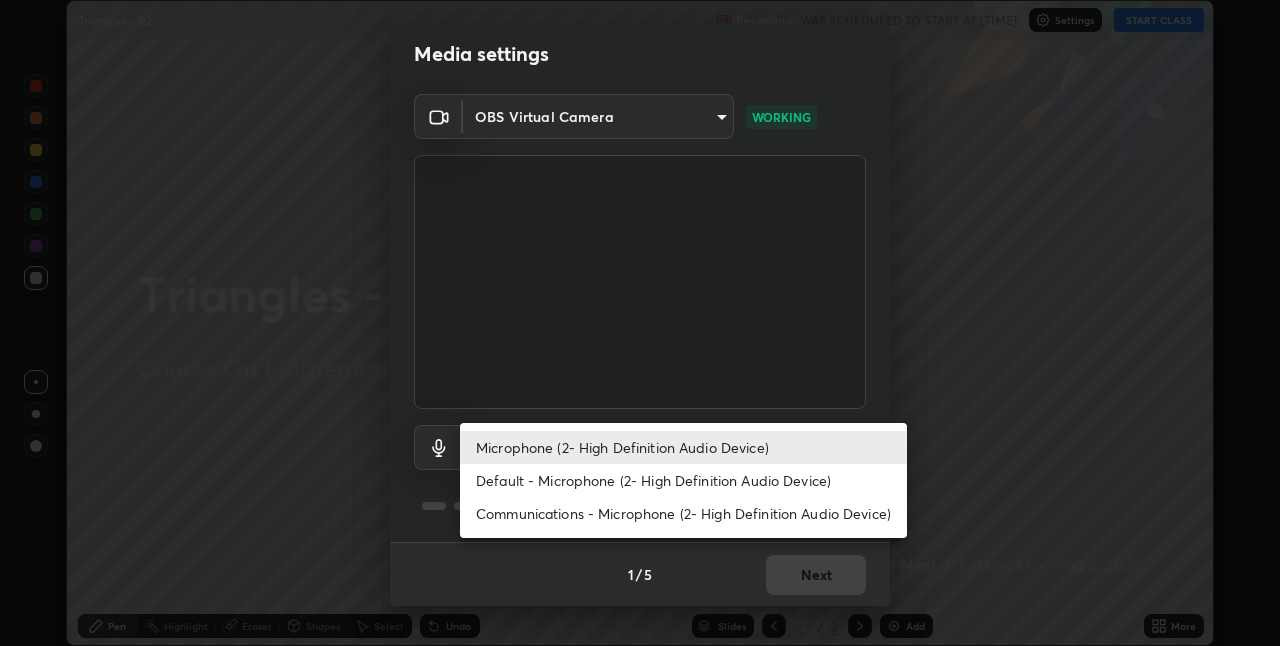 click on "Default - Microphone (2- High Definition Audio Device)" at bounding box center (683, 480) 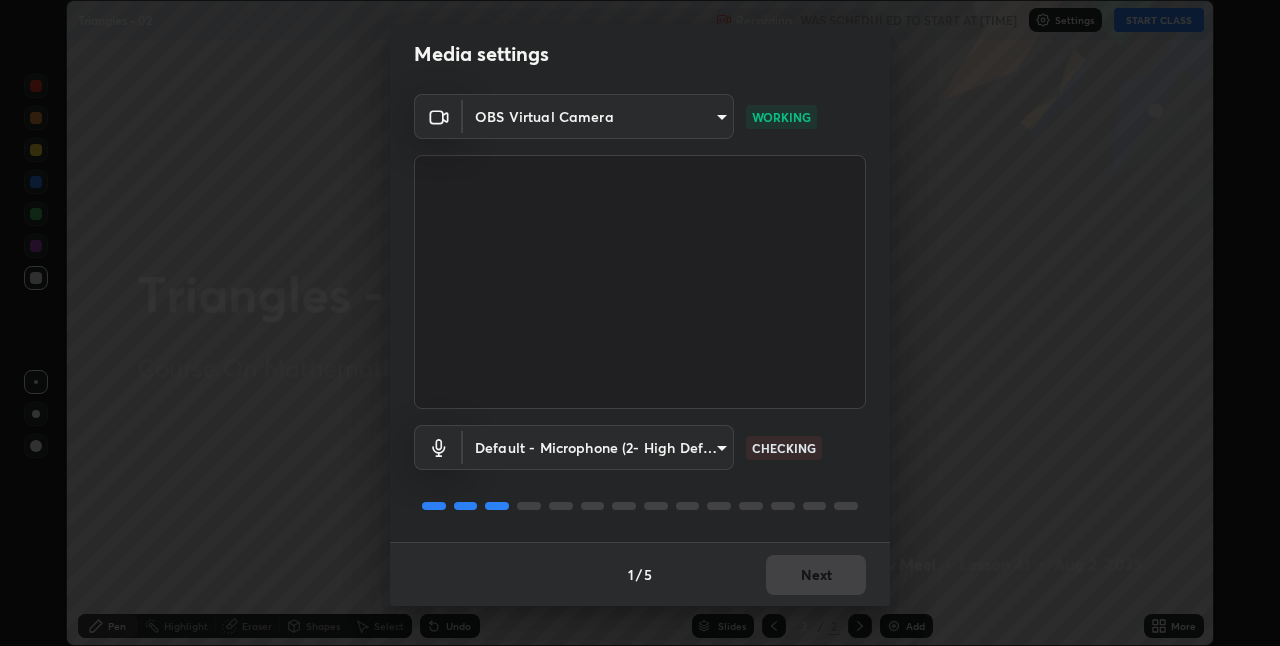 click on "Erase all Triangles - 02 Recording WAS SCHEDULED TO START AT  [TIME] Settings START CLASS Setting up your live class Triangles - 02 • L41 of Course On Mathematics for Foundation Class X 1 2026 [FIRST] [LAST] Pen Highlight Eraser Shapes Select Undo Slides 2 / 2 Add More No doubts shared Encourage your learners to ask a doubt for better clarity Report an issue Reason for reporting Buffering Chat not working Audio - Video sync issue Educator video quality low ​ Attach an image Report Media settings OBS Virtual Camera bb042f4cef02672c8476b3eb7f28b41a7a7948f490d26ebfcad6535361d2bffd WORKING Default - Microphone (2- High Definition Audio Device) default CHECKING 1 / 5 Next" at bounding box center [640, 323] 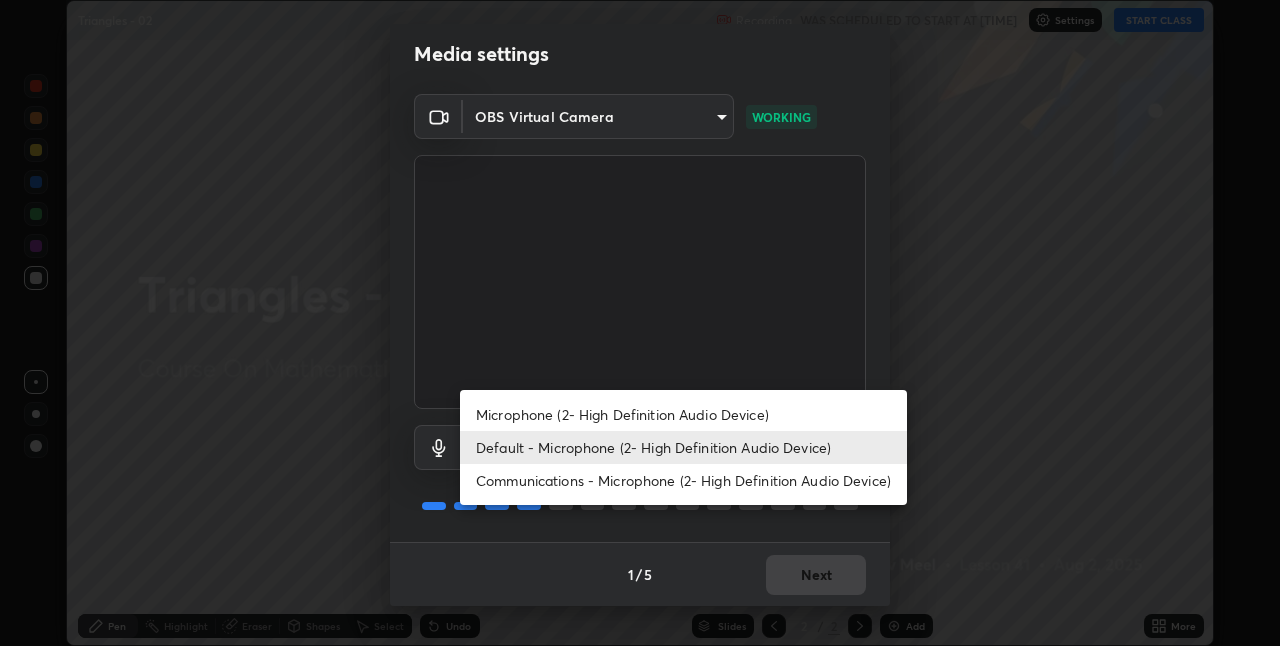 click on "Microphone (2- High Definition Audio Device)" at bounding box center [683, 414] 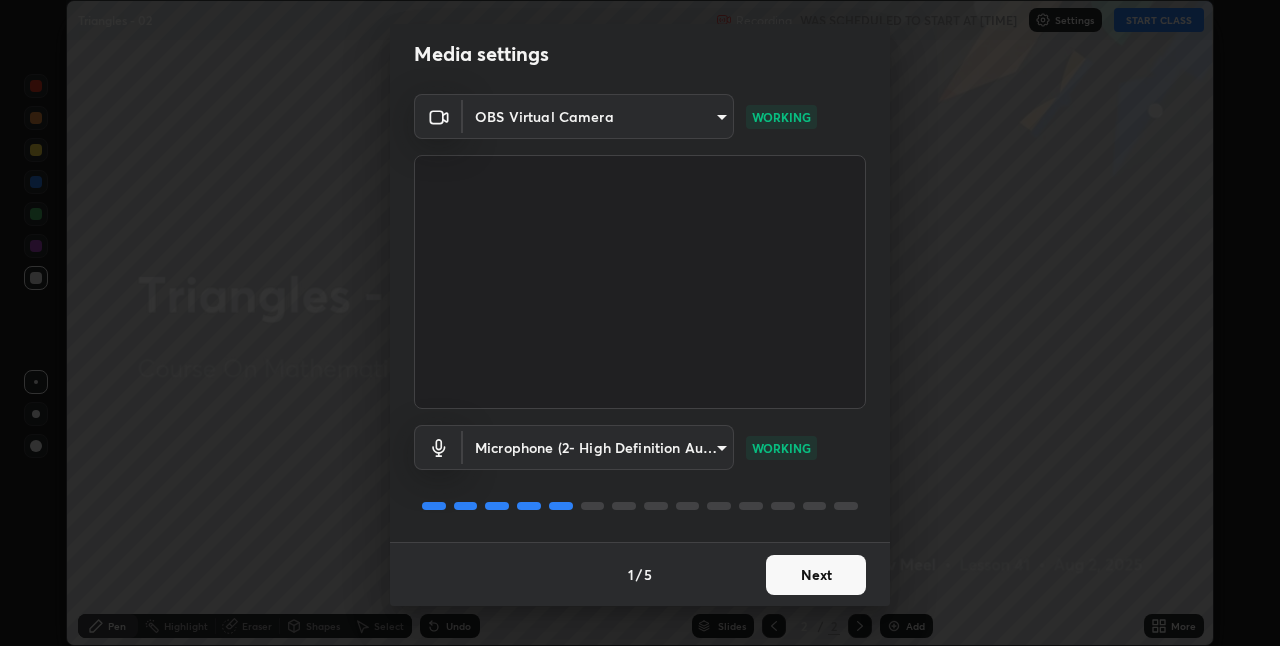 click on "Next" at bounding box center (816, 575) 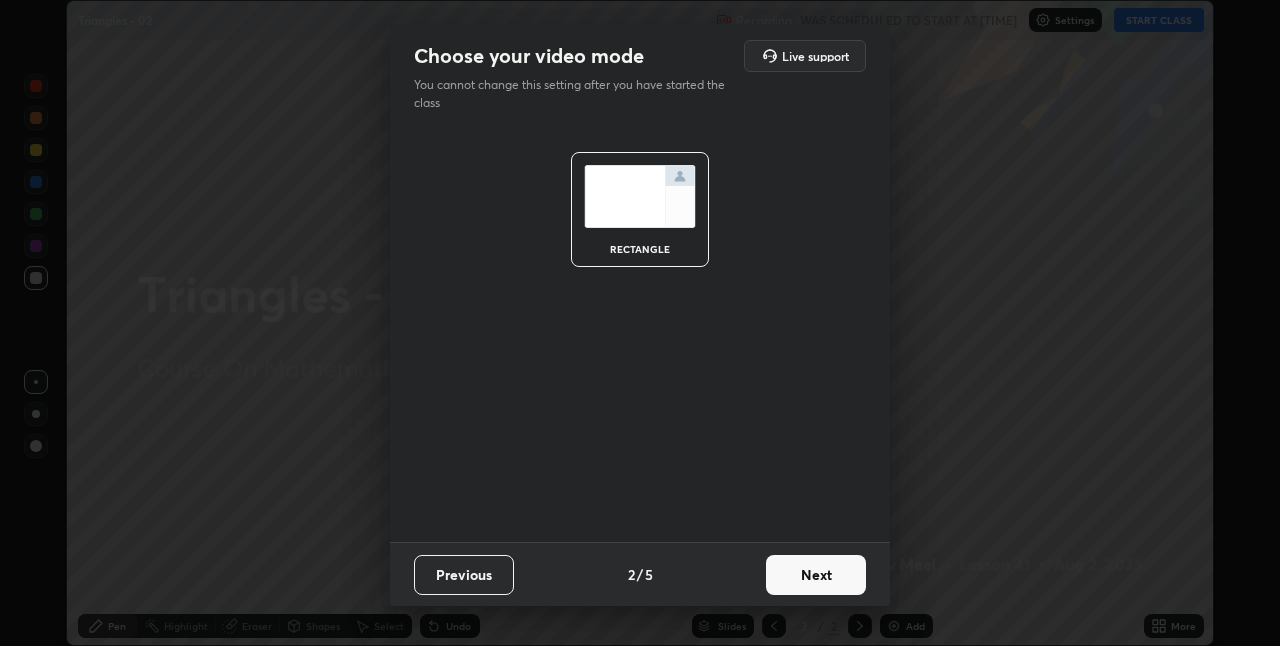 click on "Next" at bounding box center (816, 575) 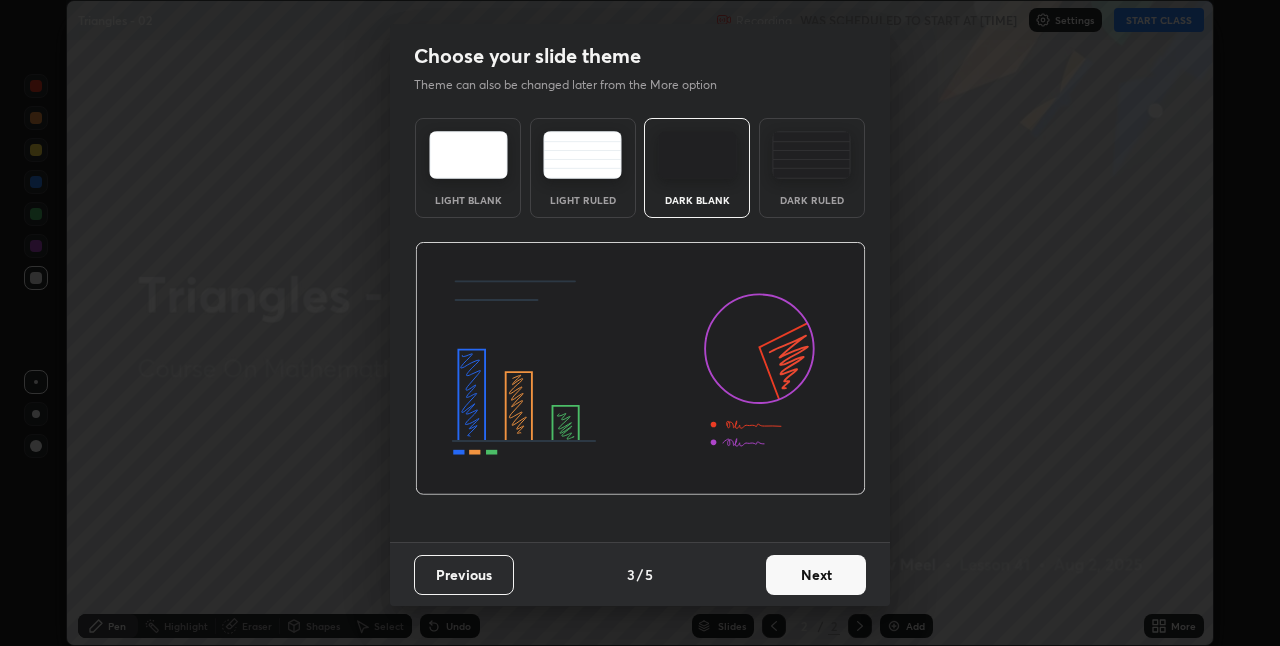 click on "Next" at bounding box center [816, 575] 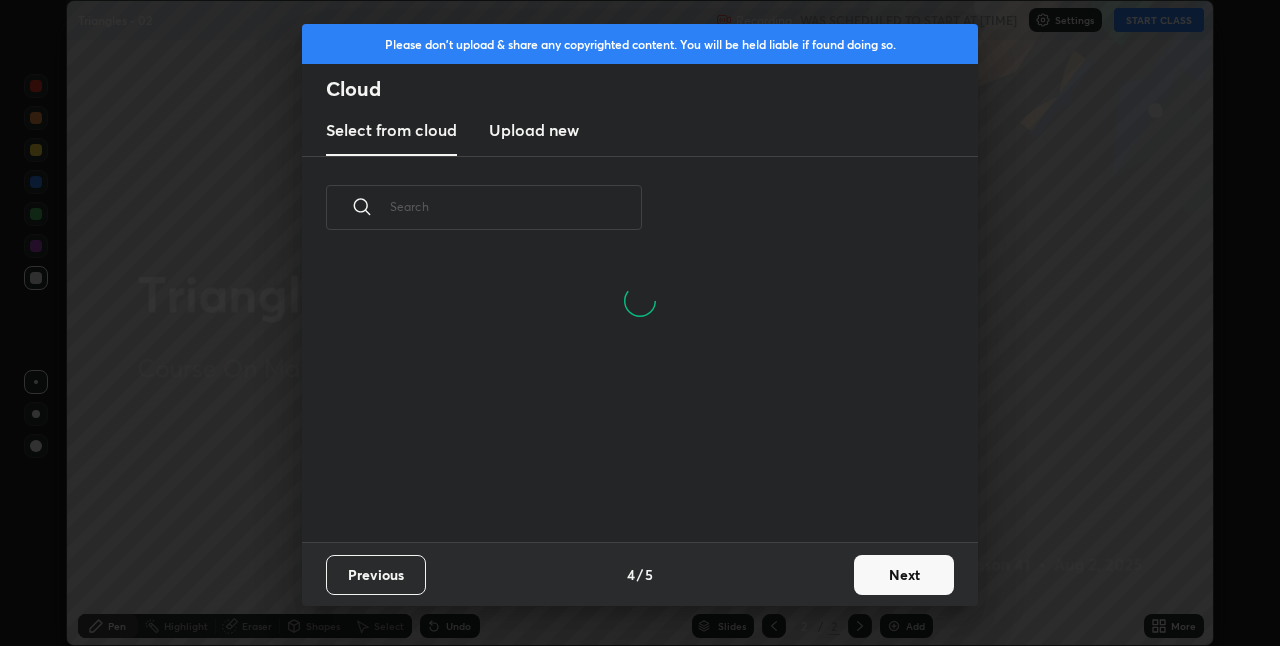click on "Next" at bounding box center (904, 575) 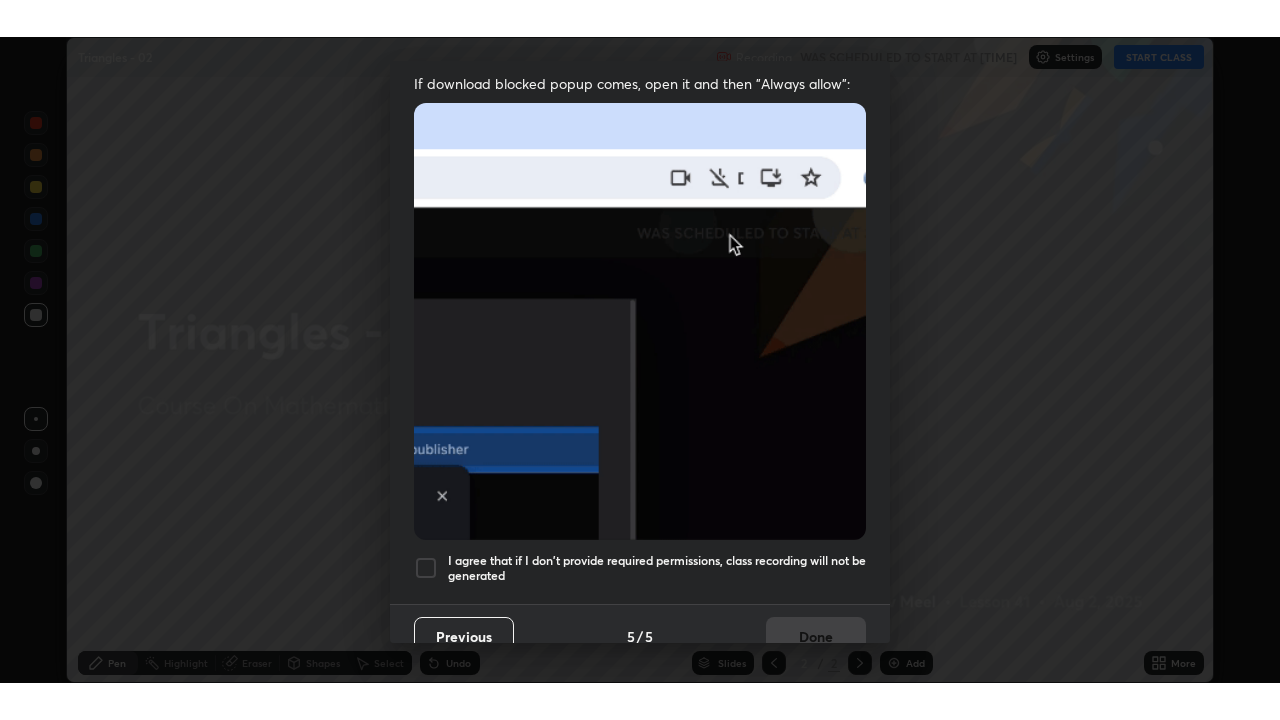 scroll, scrollTop: 418, scrollLeft: 0, axis: vertical 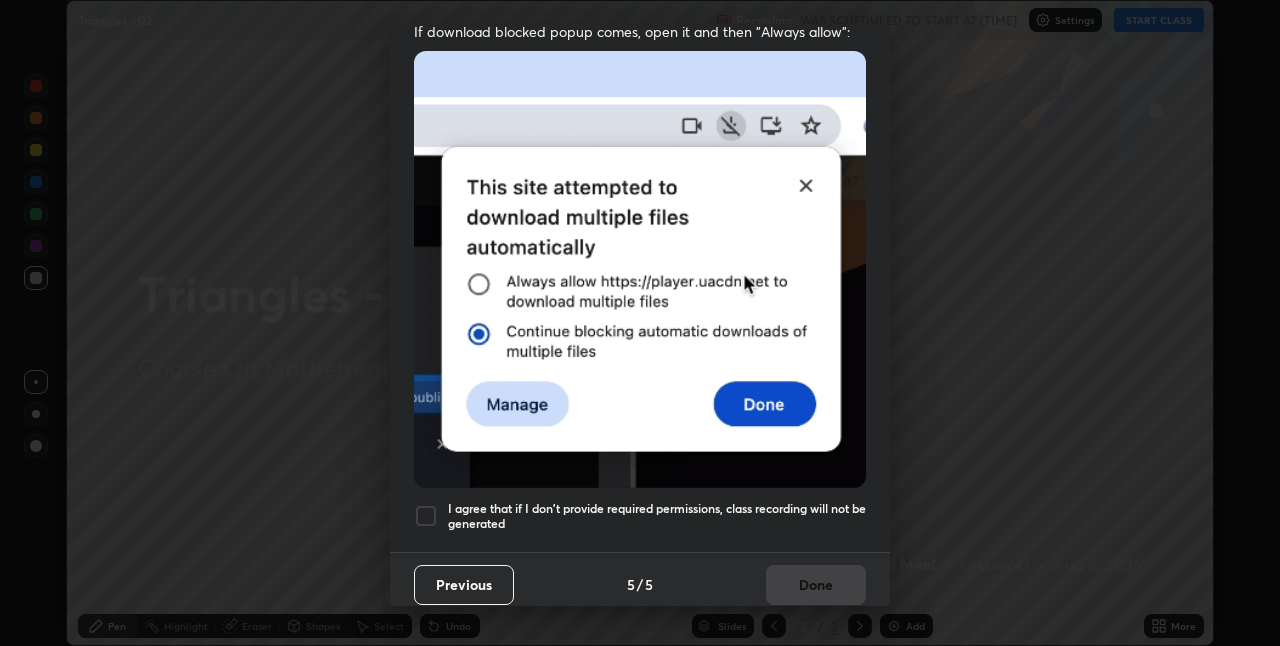 click on "I agree that if I don't provide required permissions, class recording will not be generated" at bounding box center (657, 516) 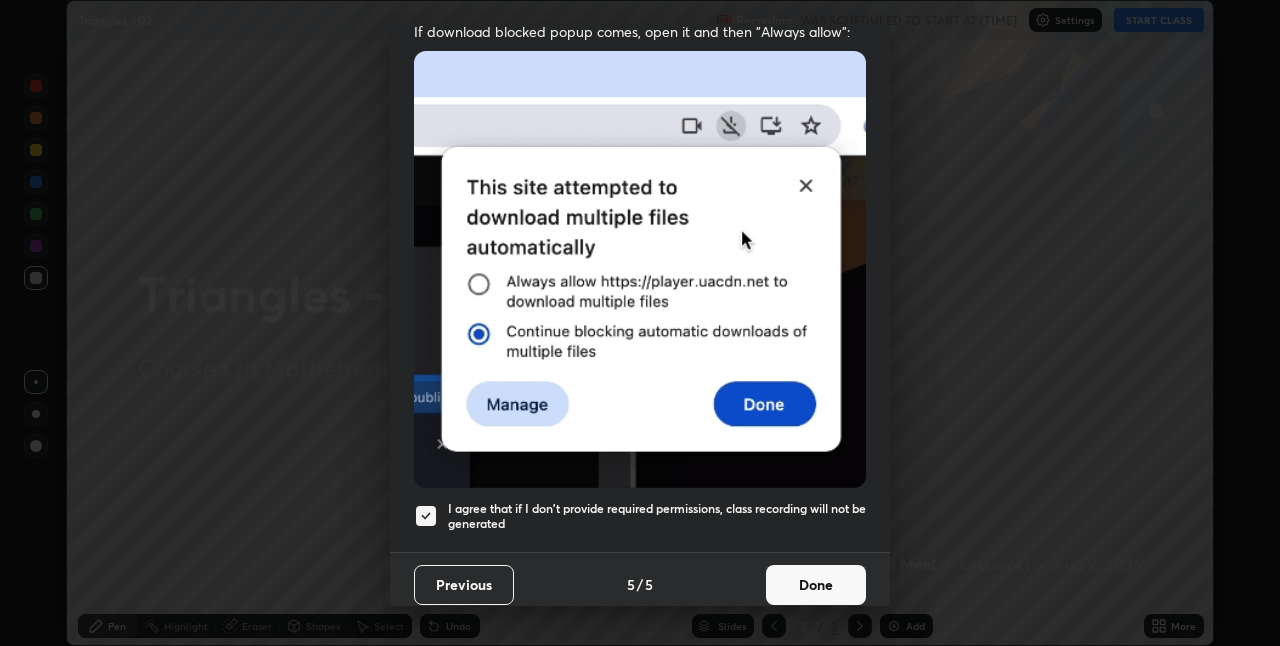 click on "Done" at bounding box center [816, 585] 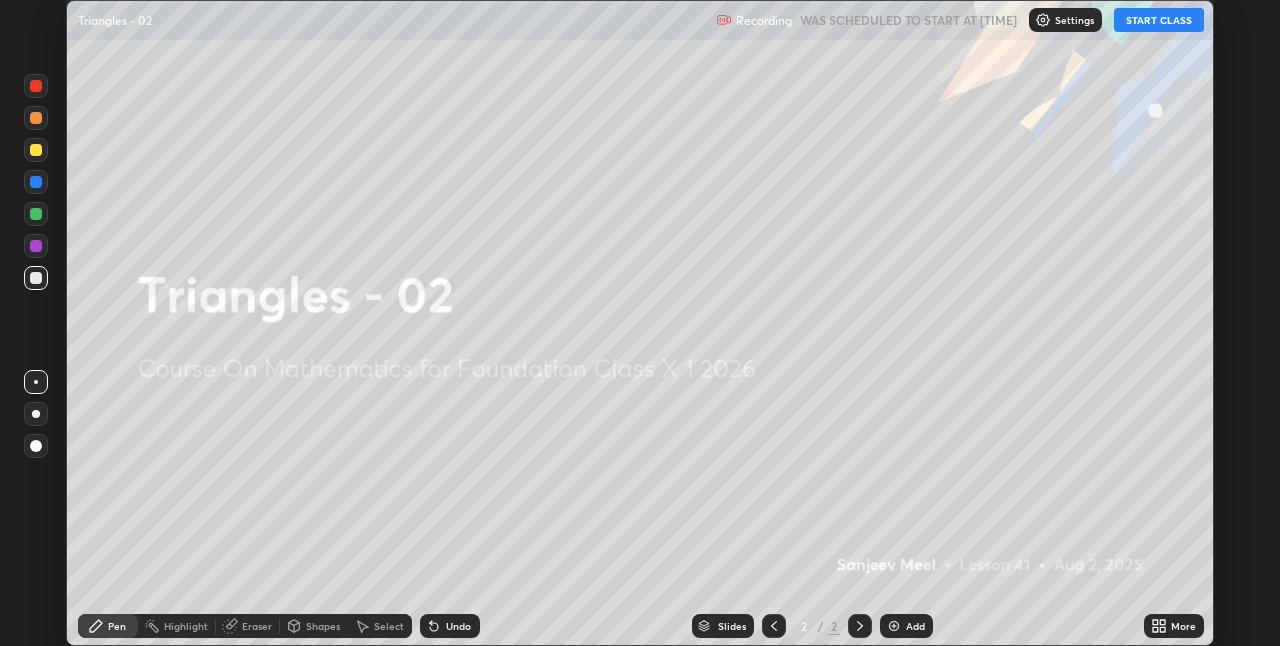 click 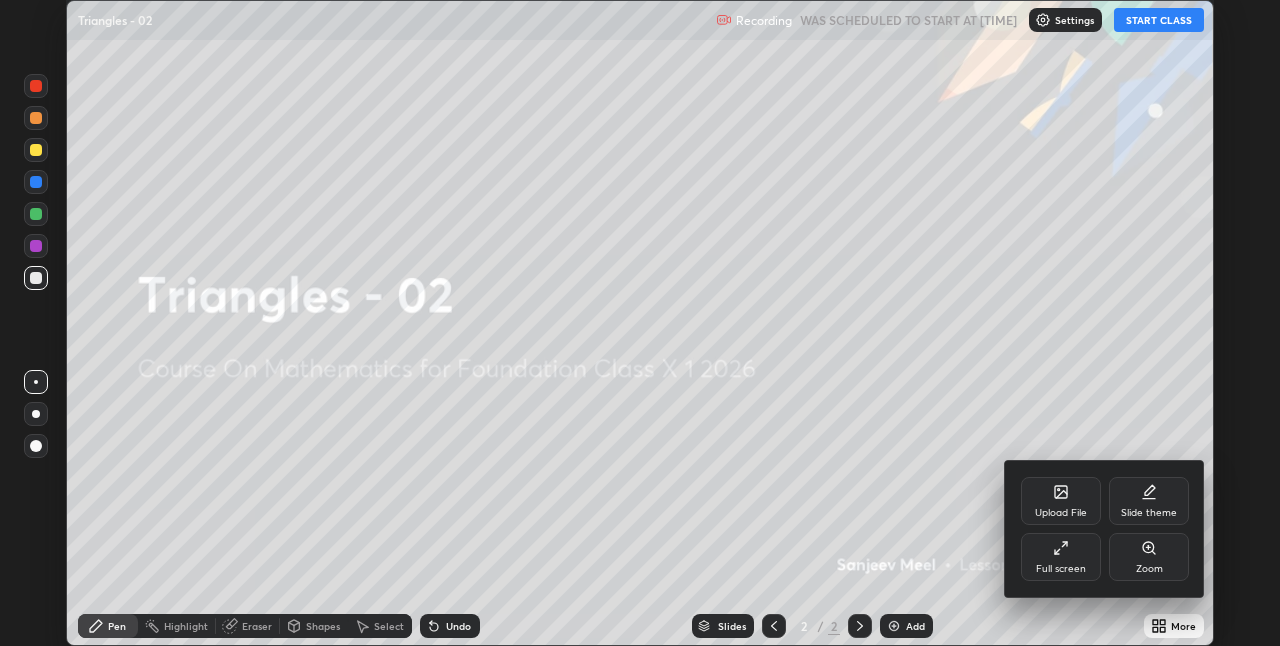 click on "Full screen" at bounding box center [1061, 557] 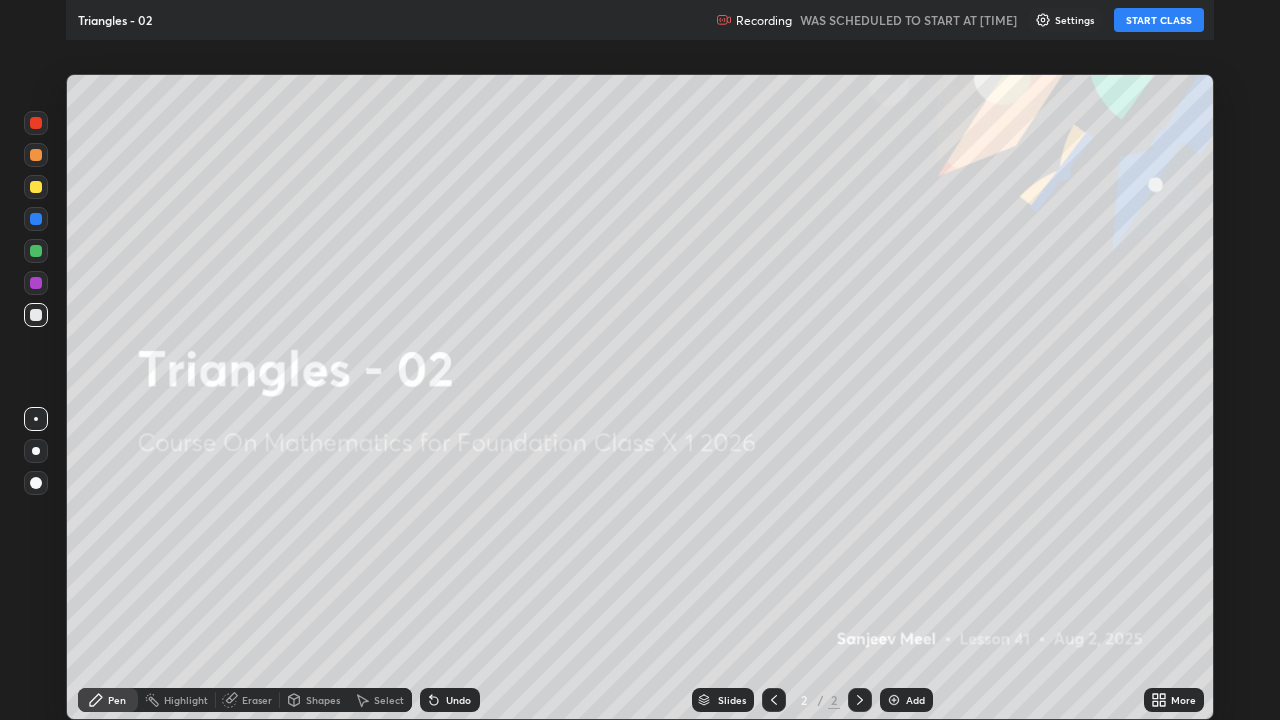 scroll, scrollTop: 99280, scrollLeft: 98720, axis: both 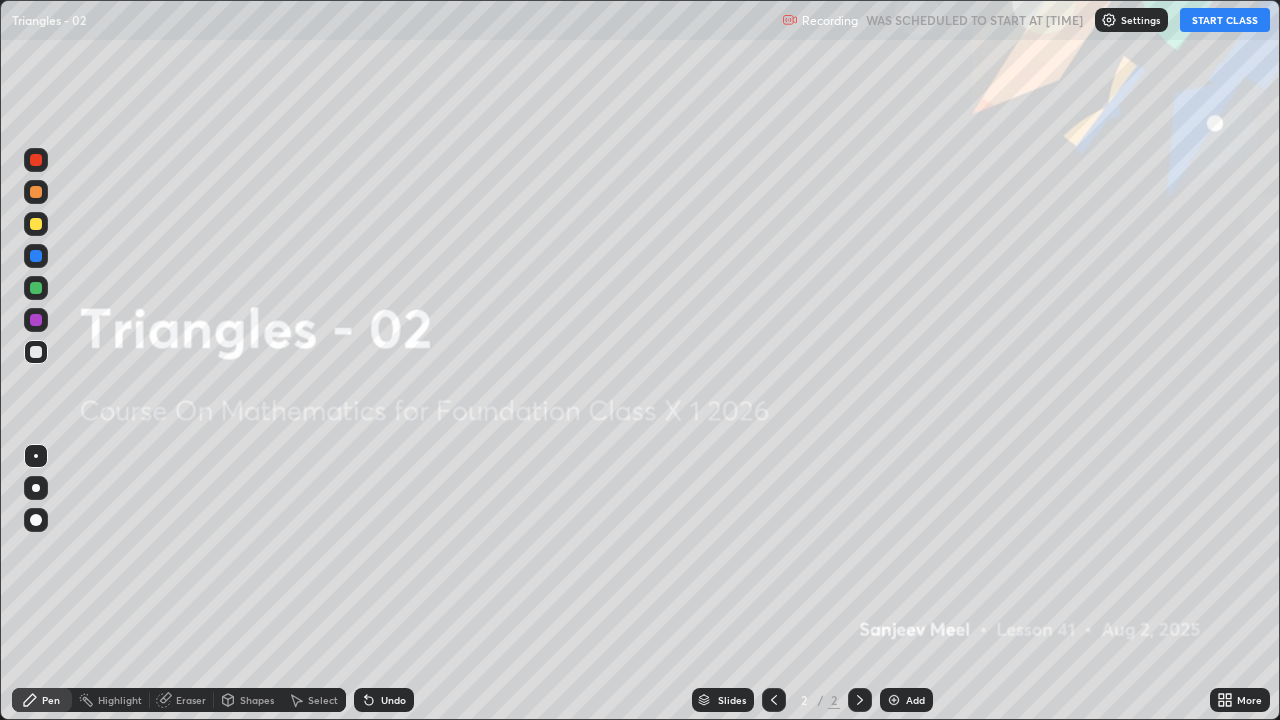 click on "START CLASS" at bounding box center [1225, 20] 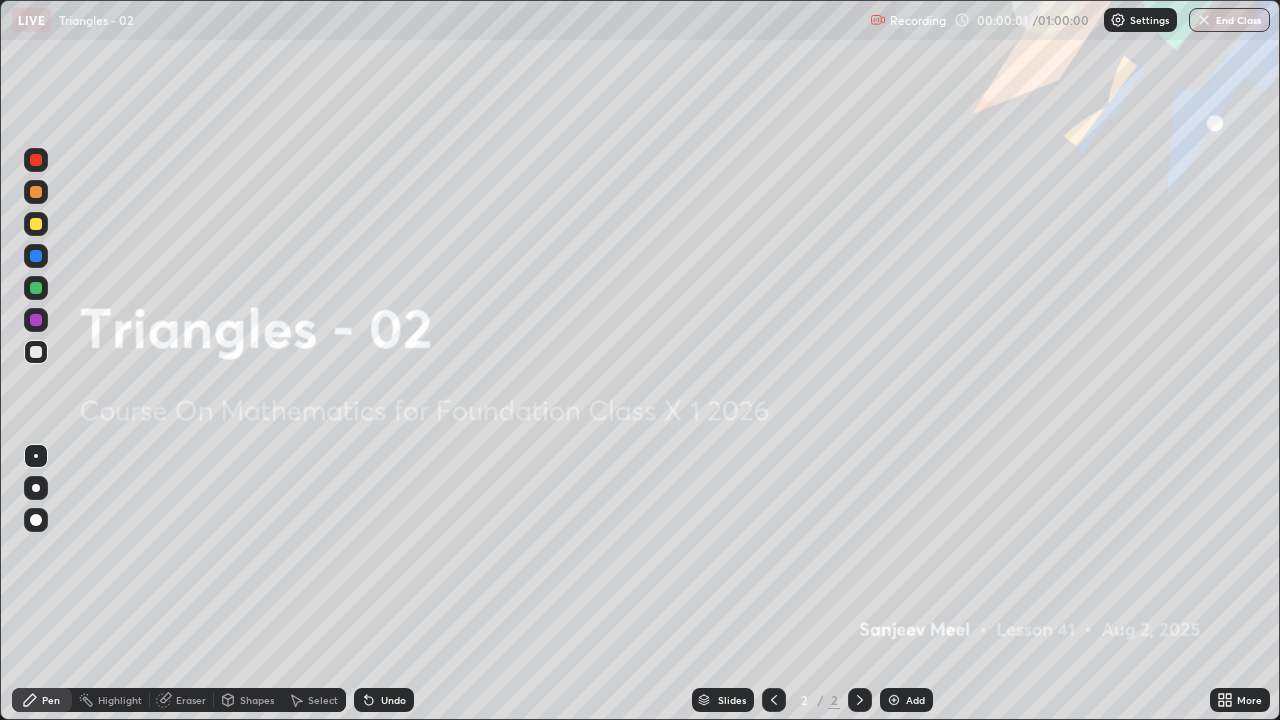 click on "Add" at bounding box center (915, 700) 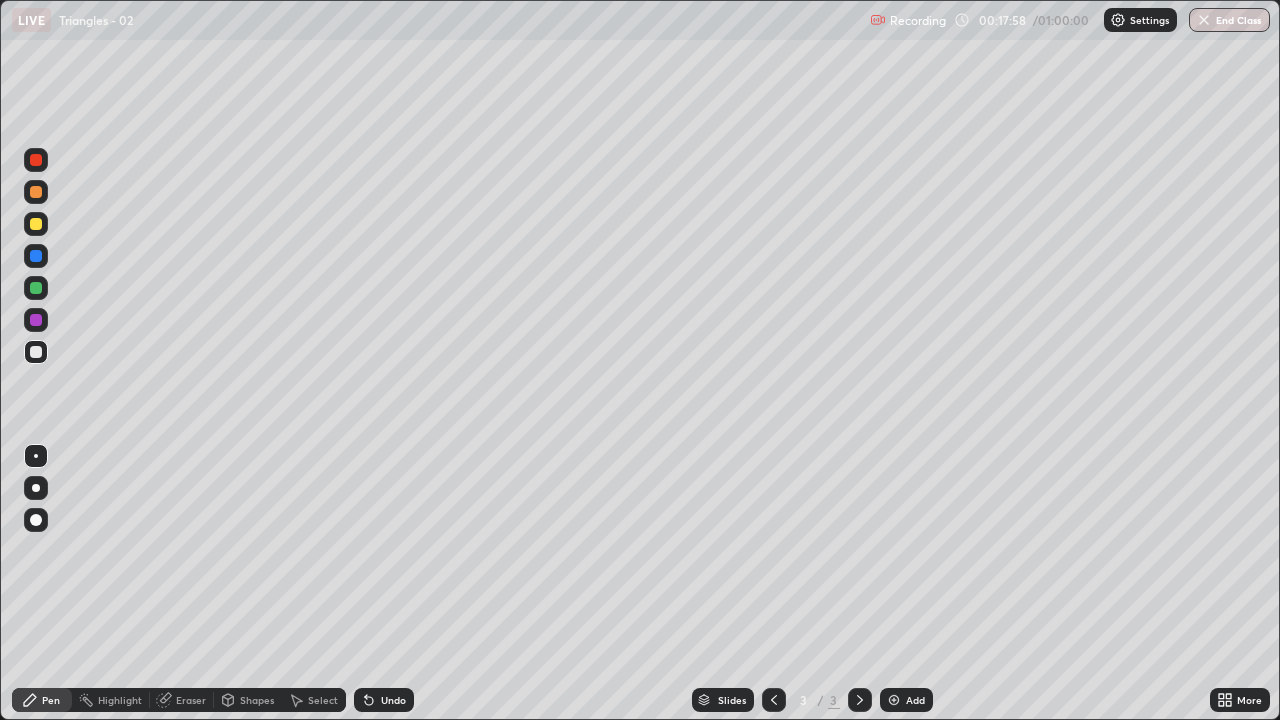 click at bounding box center (774, 700) 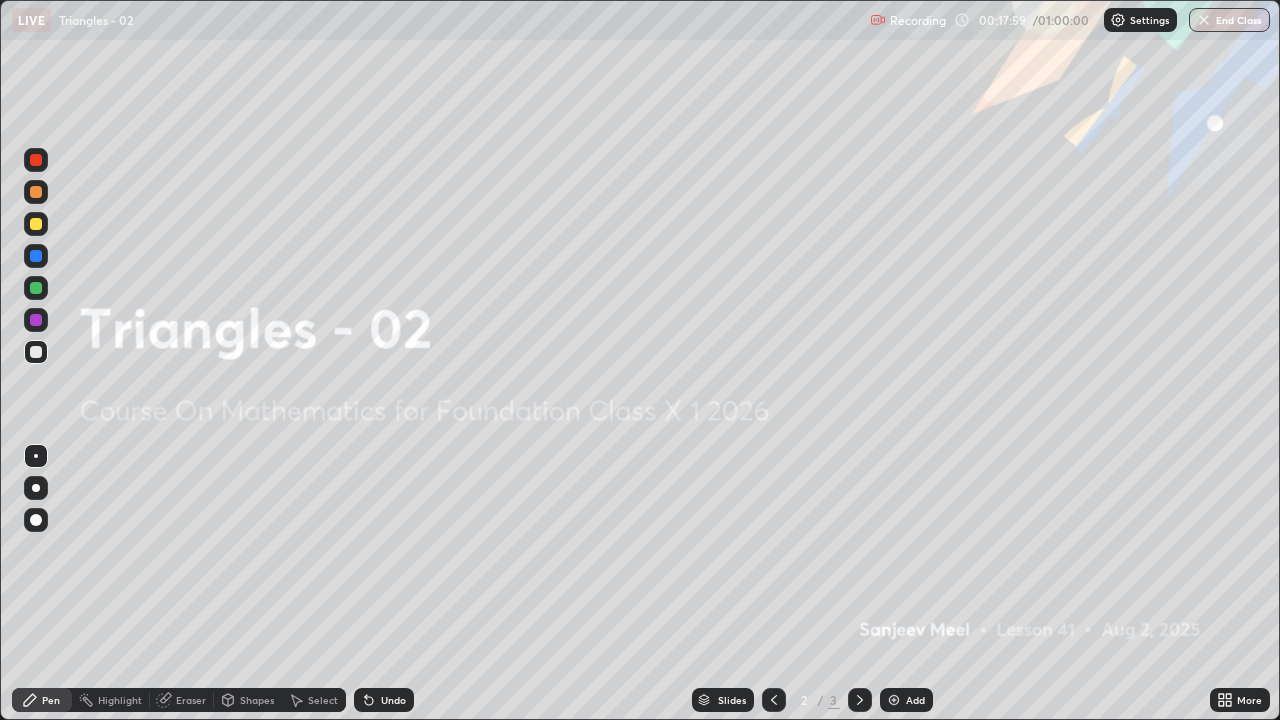 click 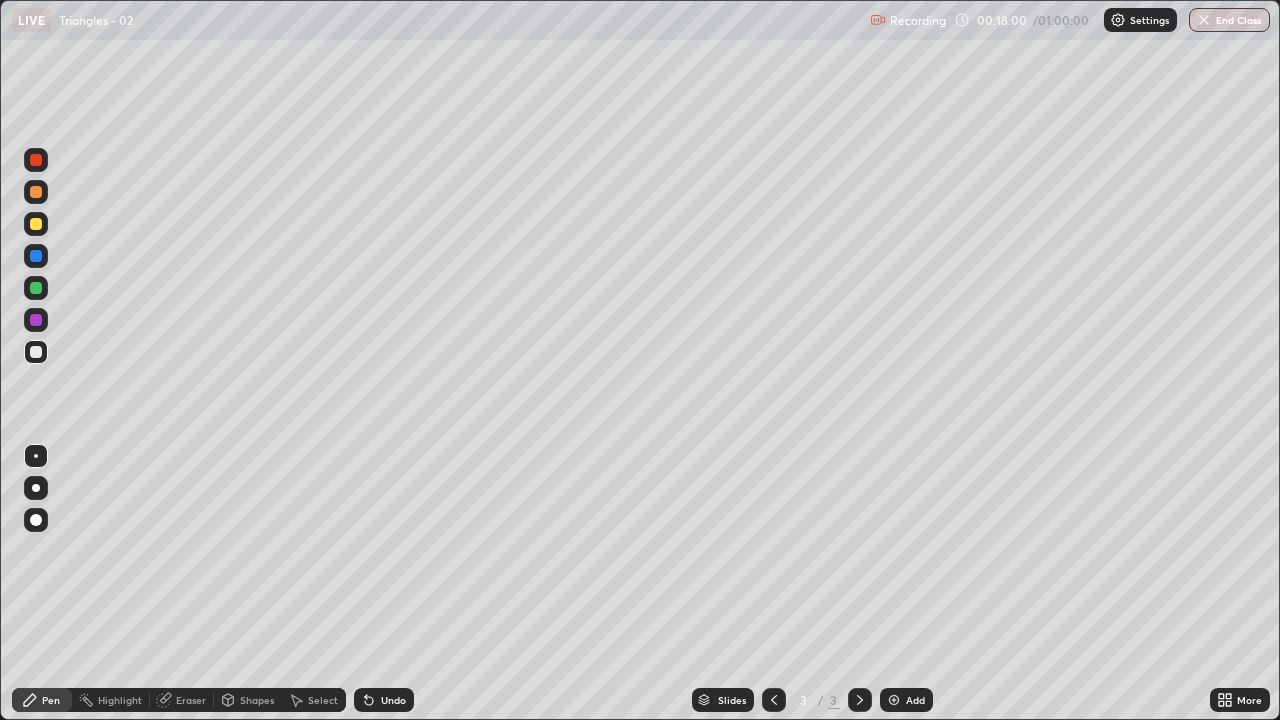 click 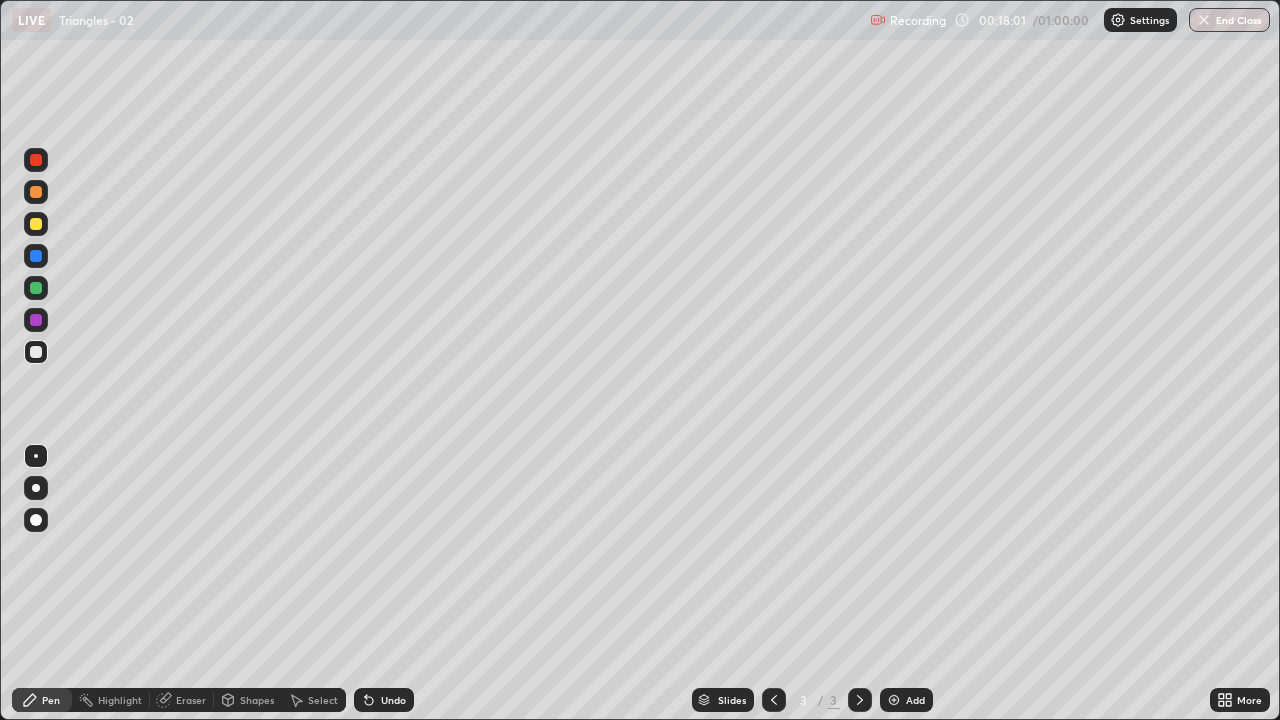 click 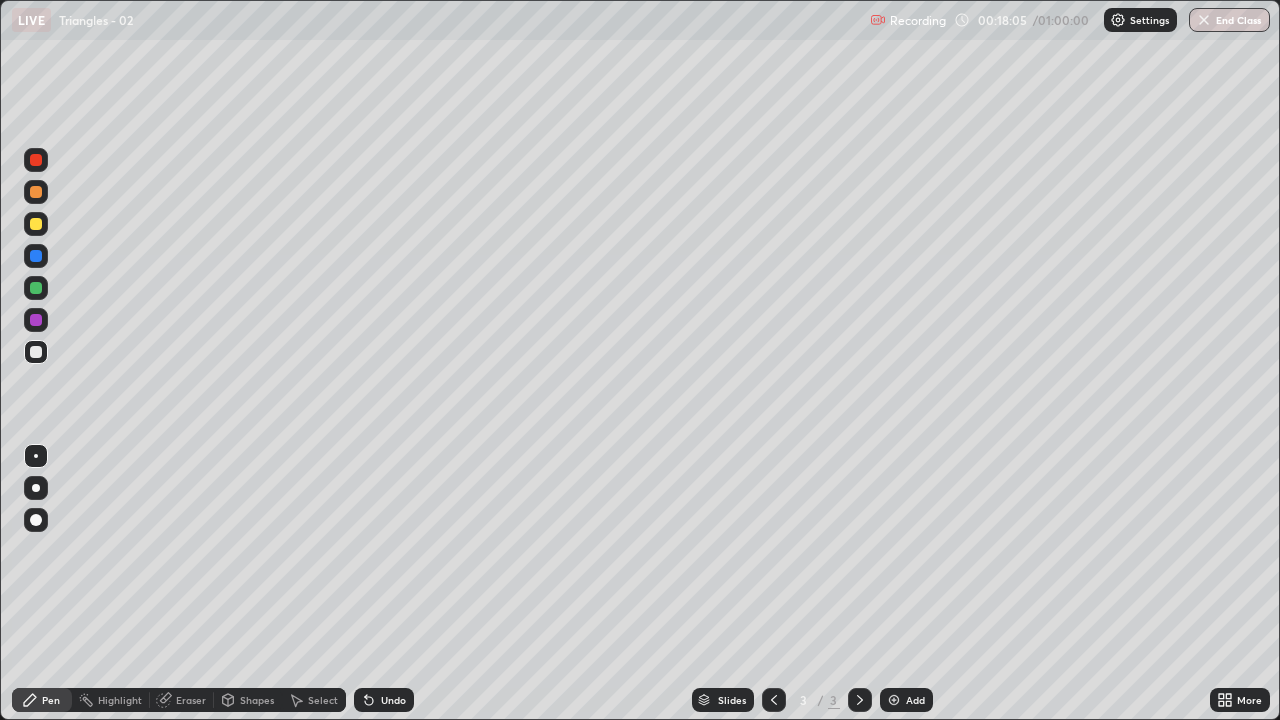 click on "Undo" at bounding box center (384, 700) 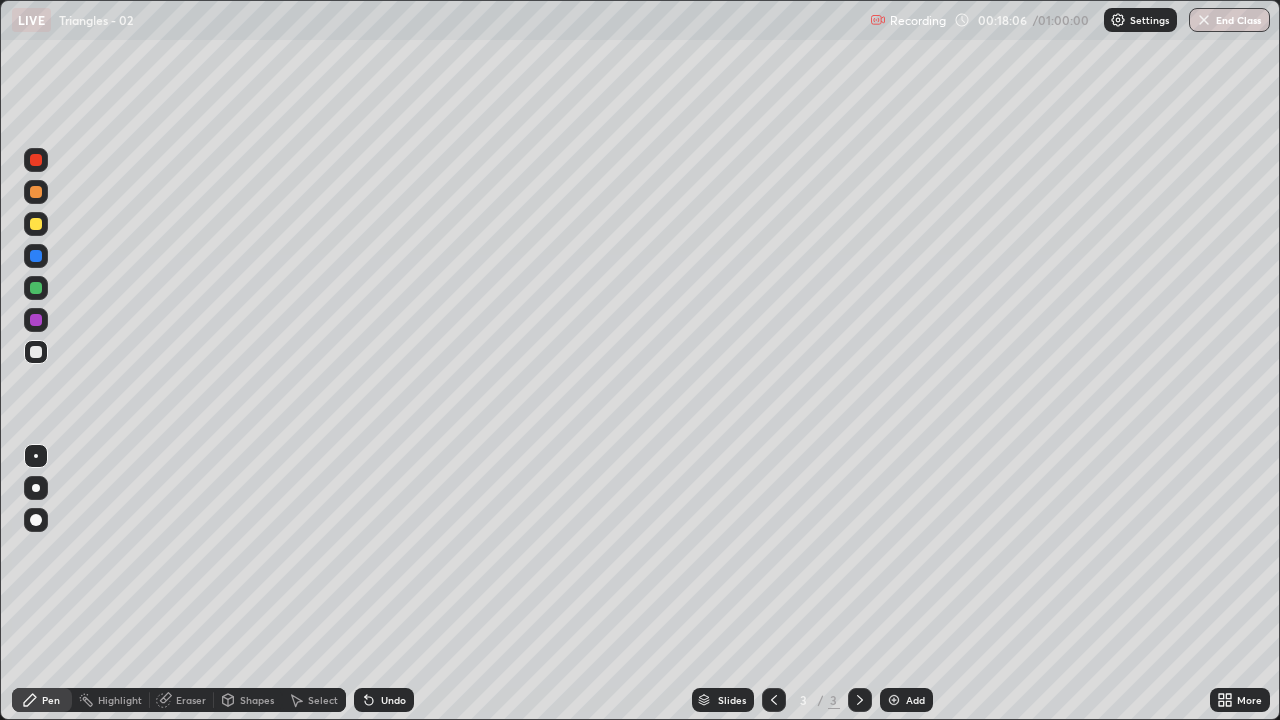 click on "Undo" at bounding box center [393, 700] 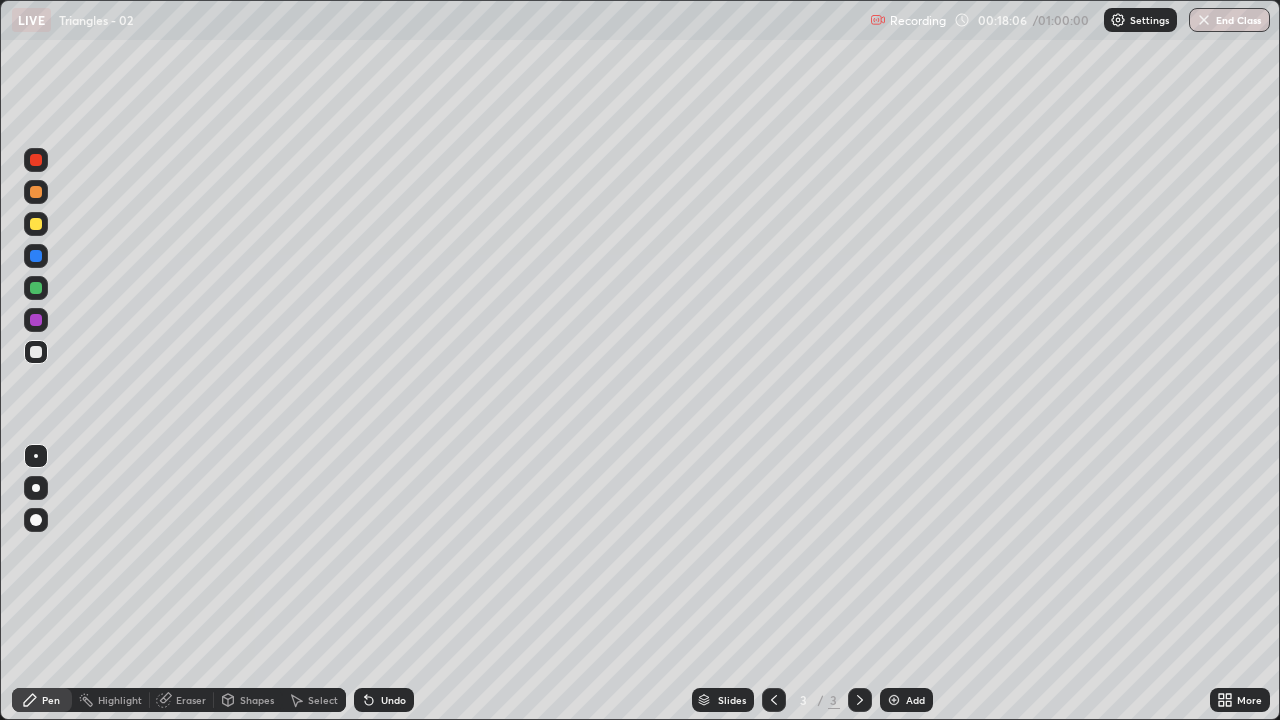click on "Undo" at bounding box center [393, 700] 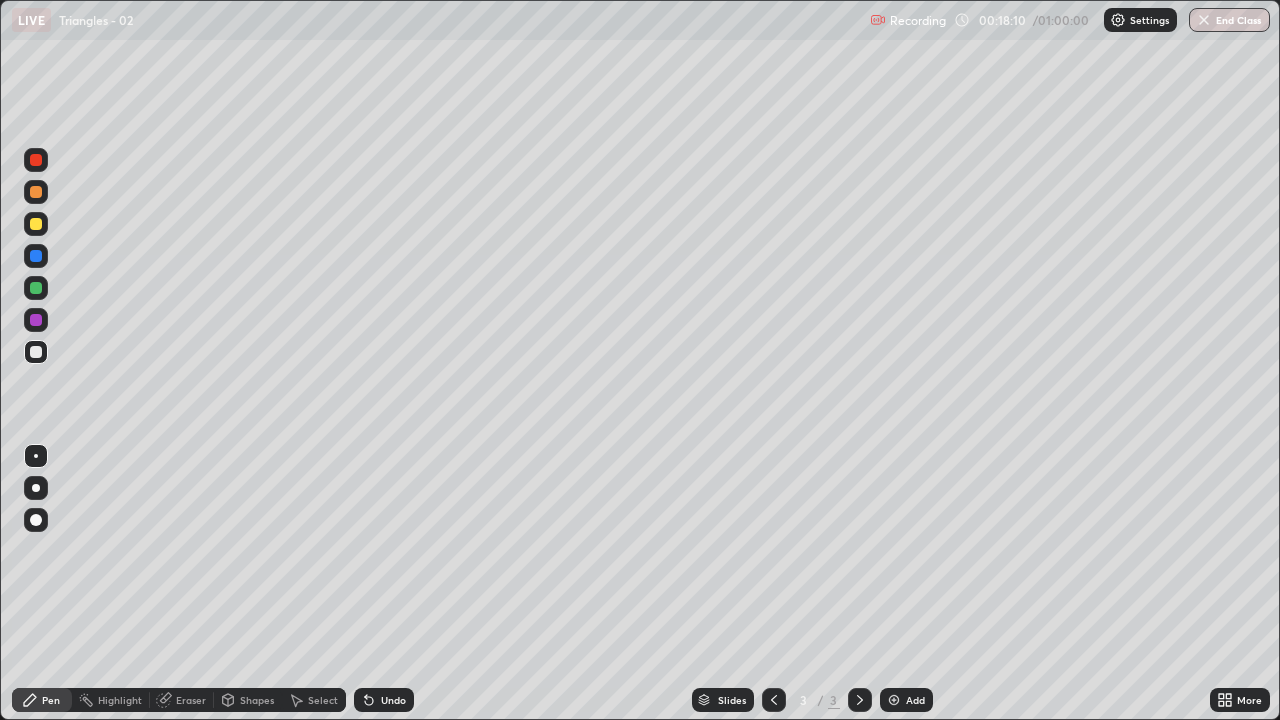 click on "Undo" at bounding box center (384, 700) 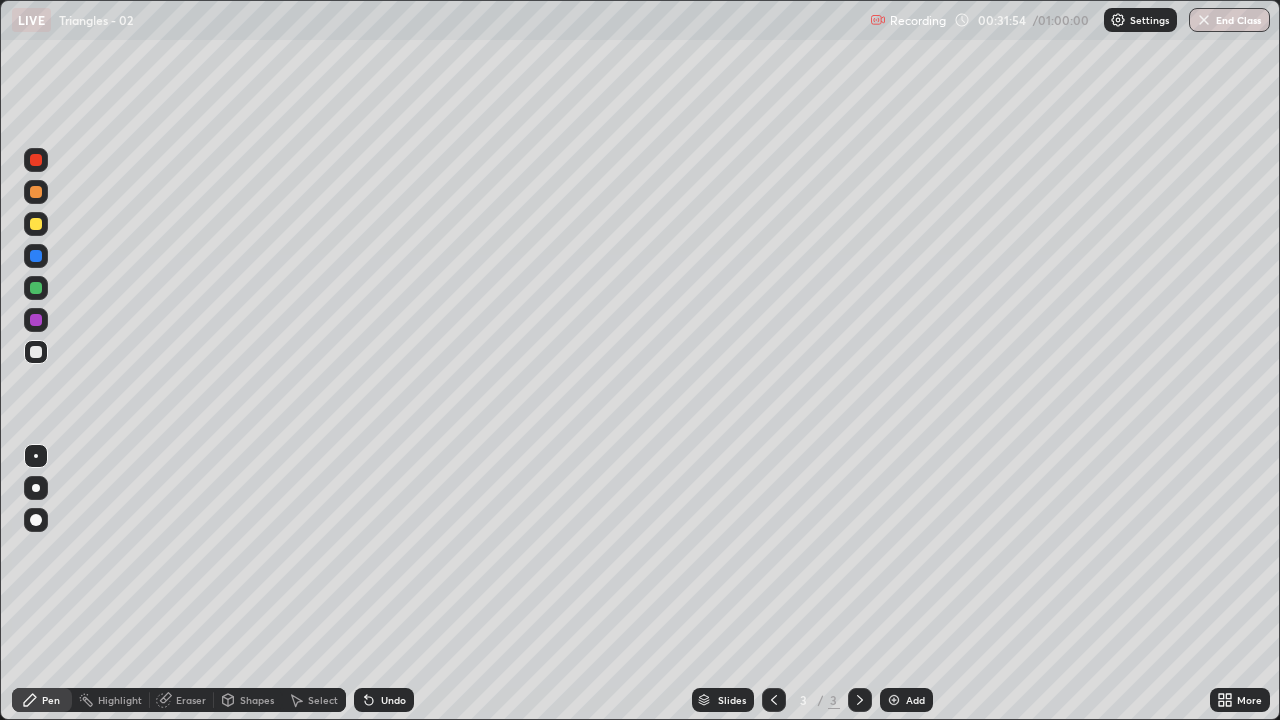 click on "Add" at bounding box center (906, 700) 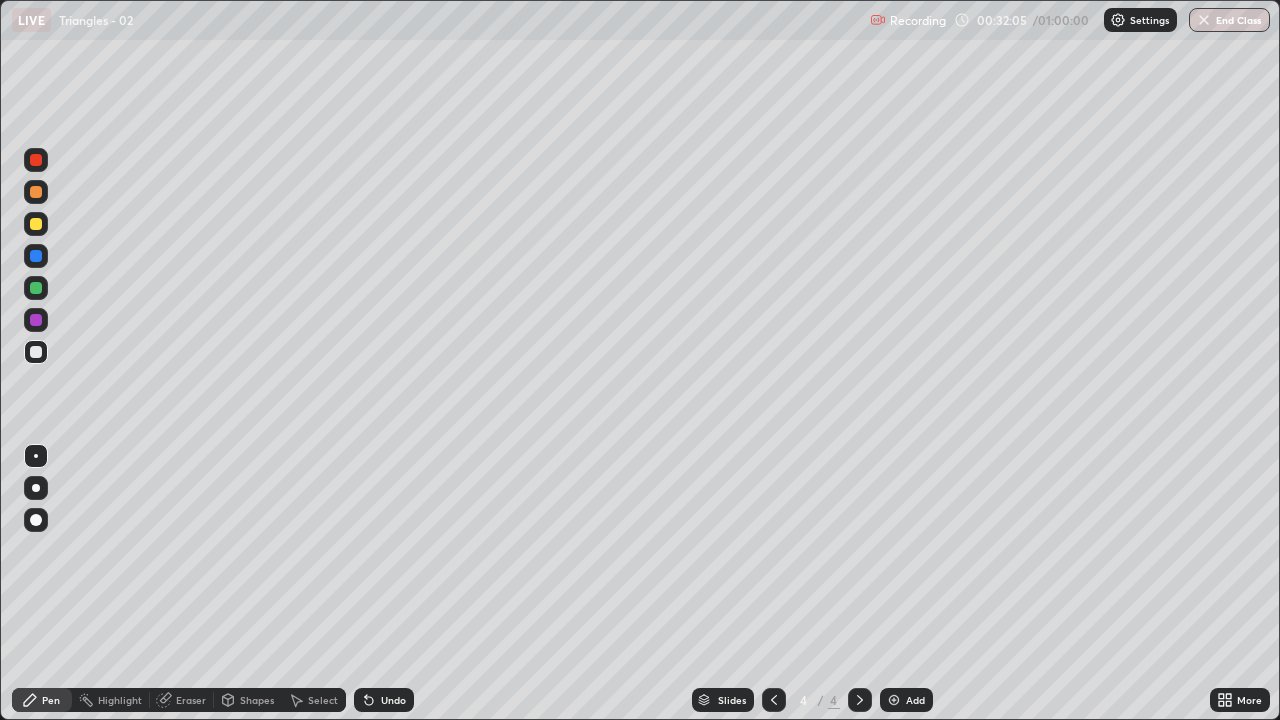 click on "Add" at bounding box center (915, 700) 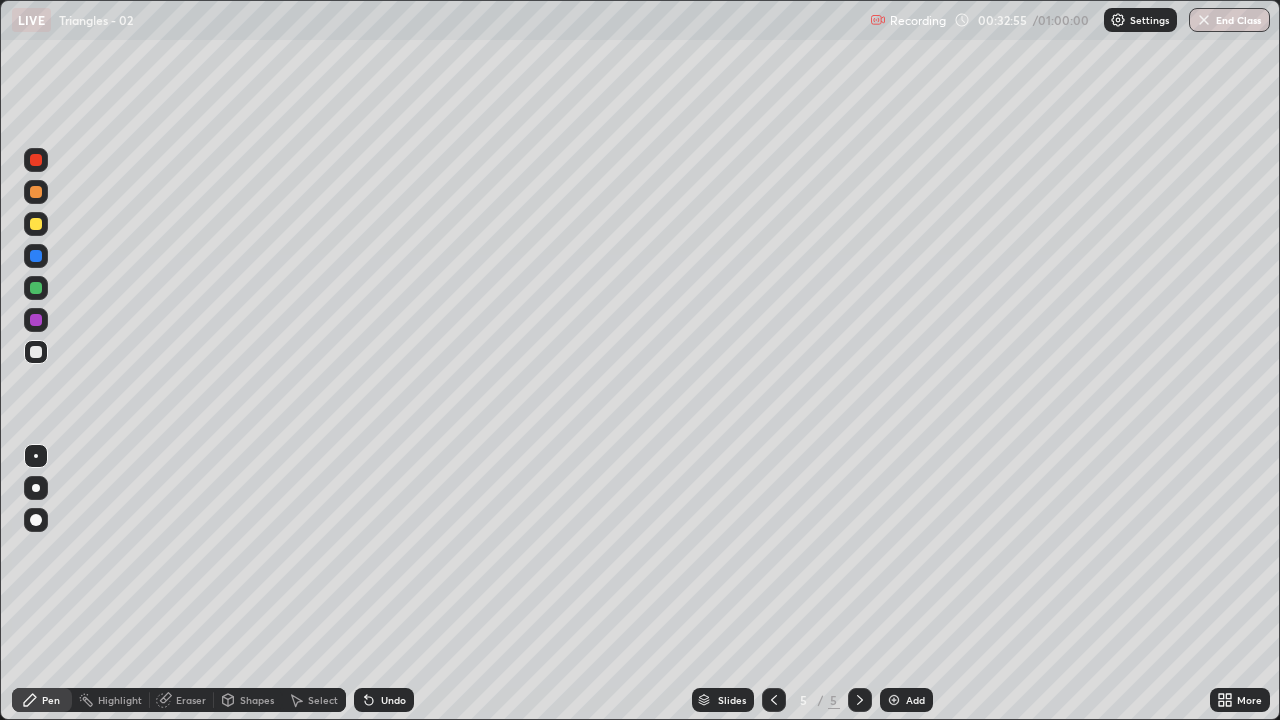 click on "Eraser" at bounding box center [182, 700] 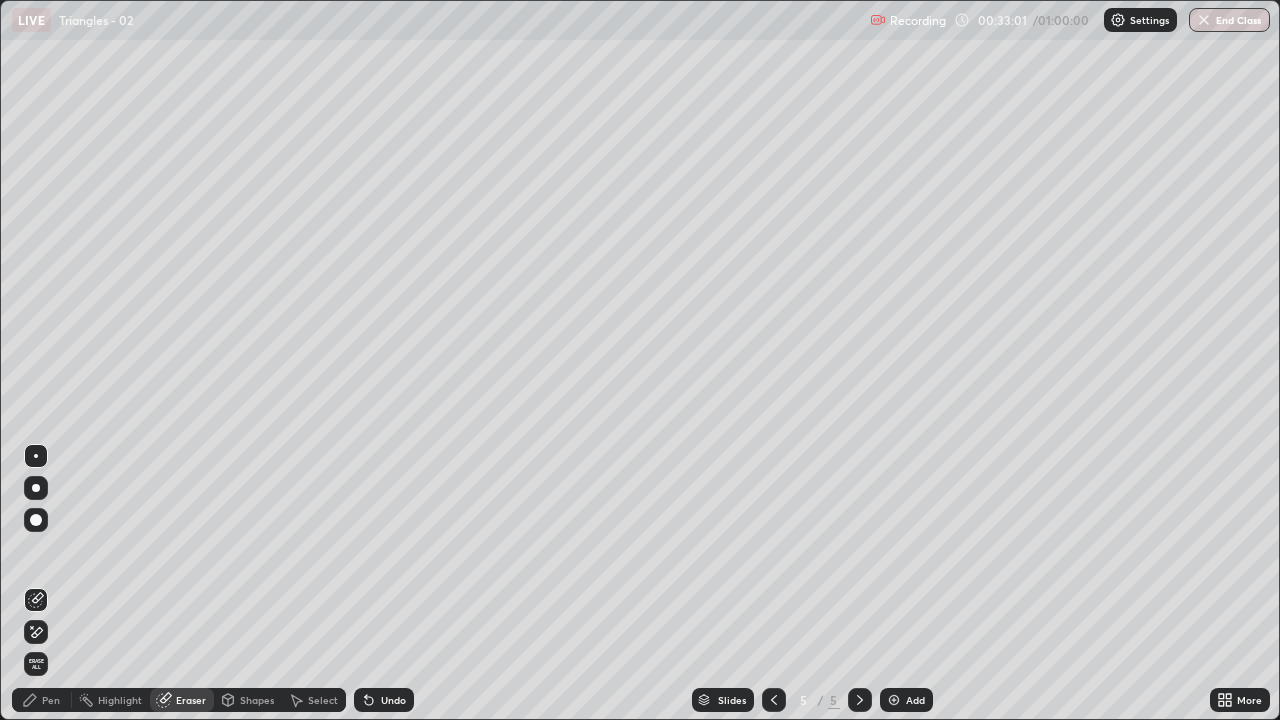 click on "Pen" at bounding box center (42, 700) 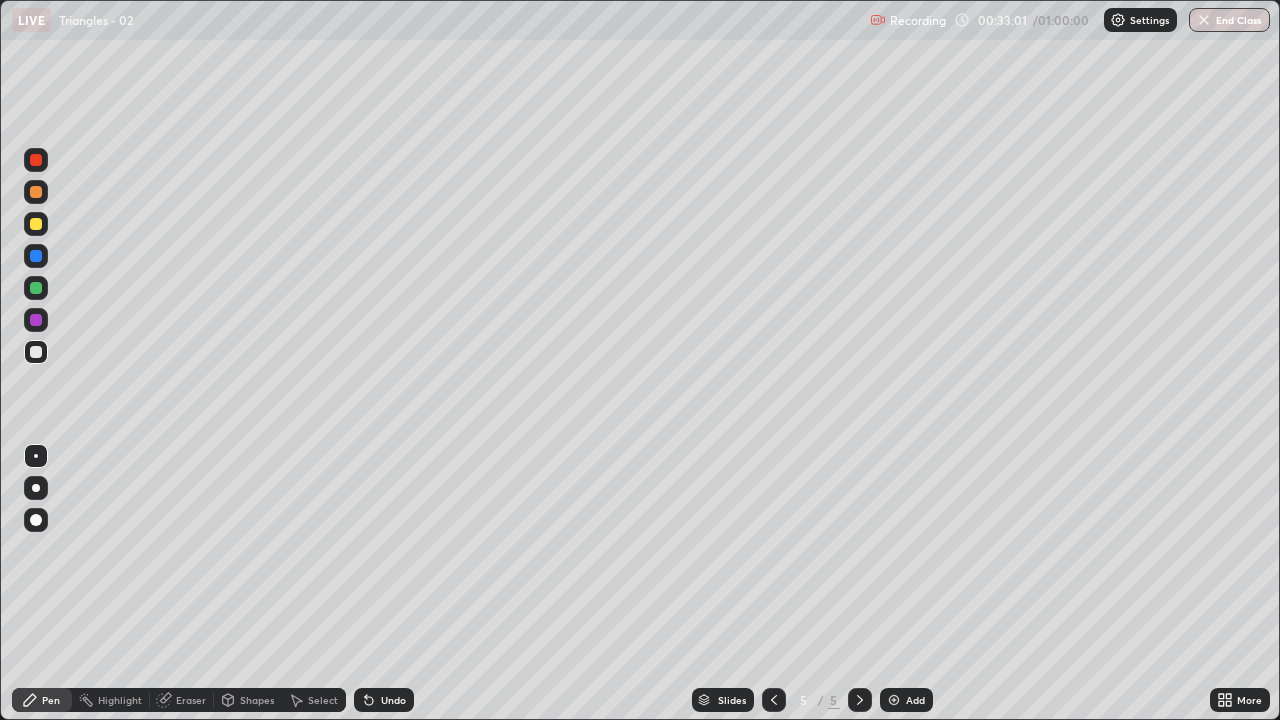click on "Pen" at bounding box center [42, 700] 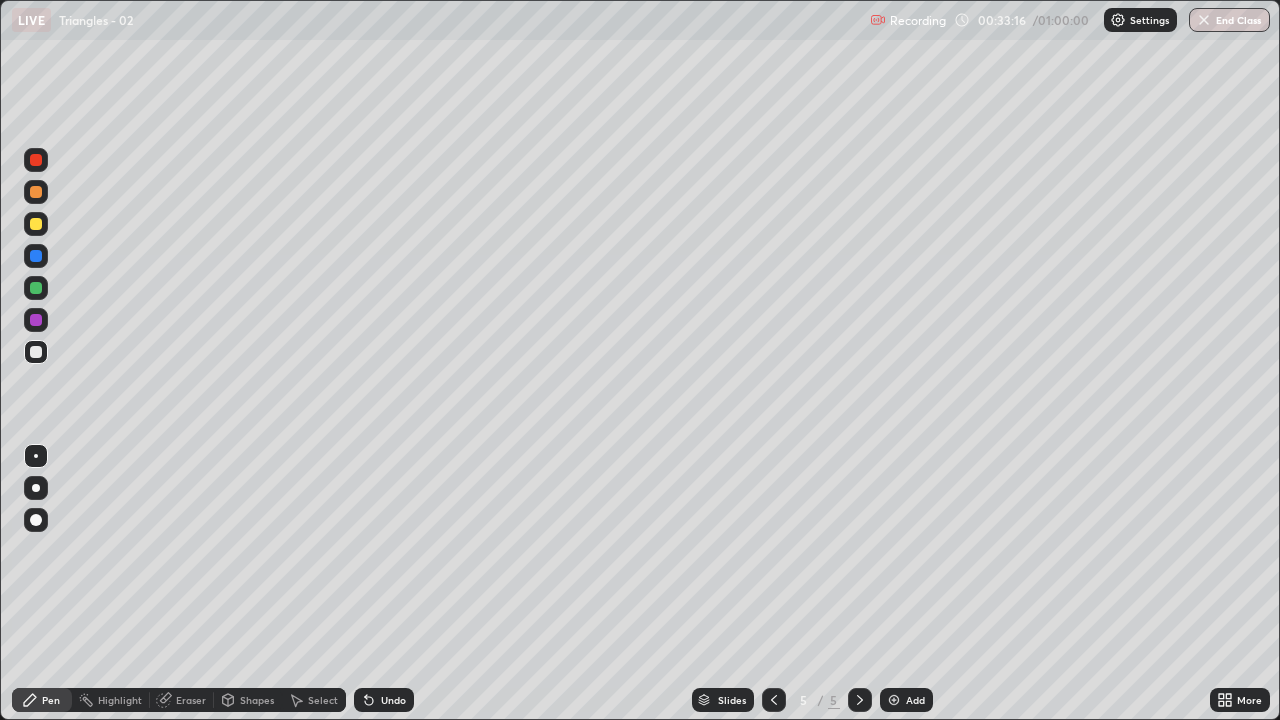 click 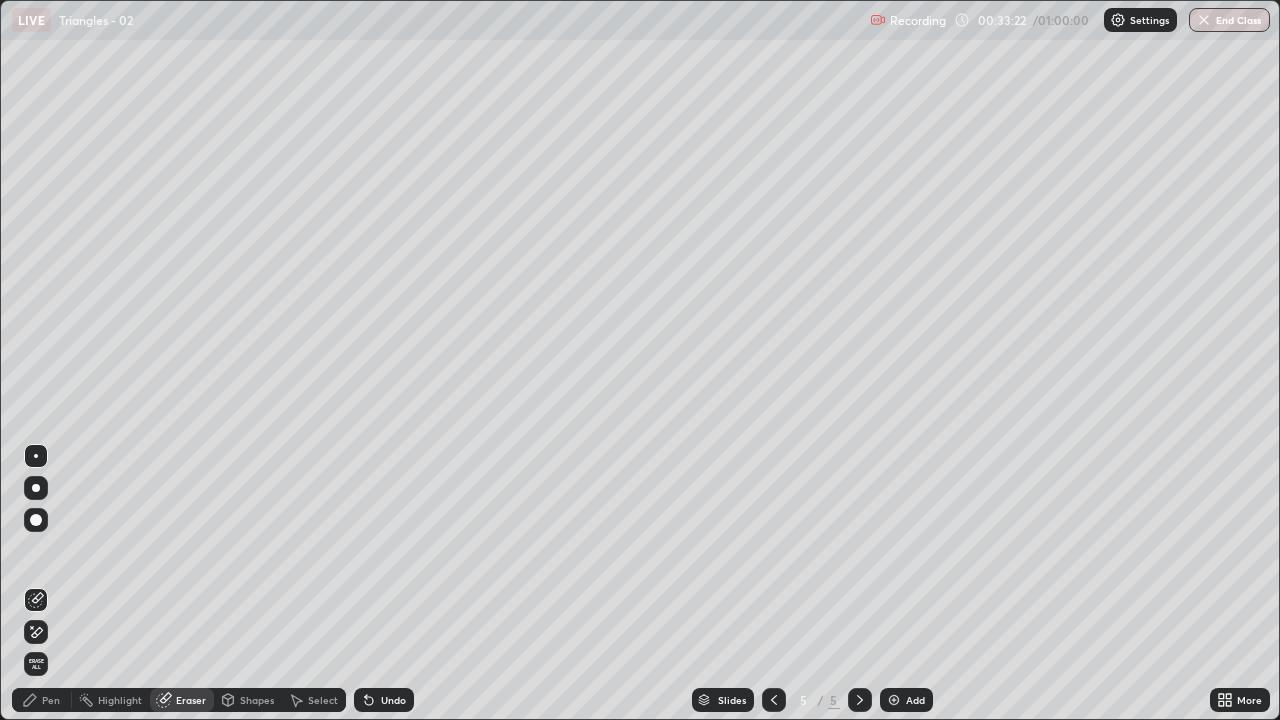 click on "Pen" at bounding box center (42, 700) 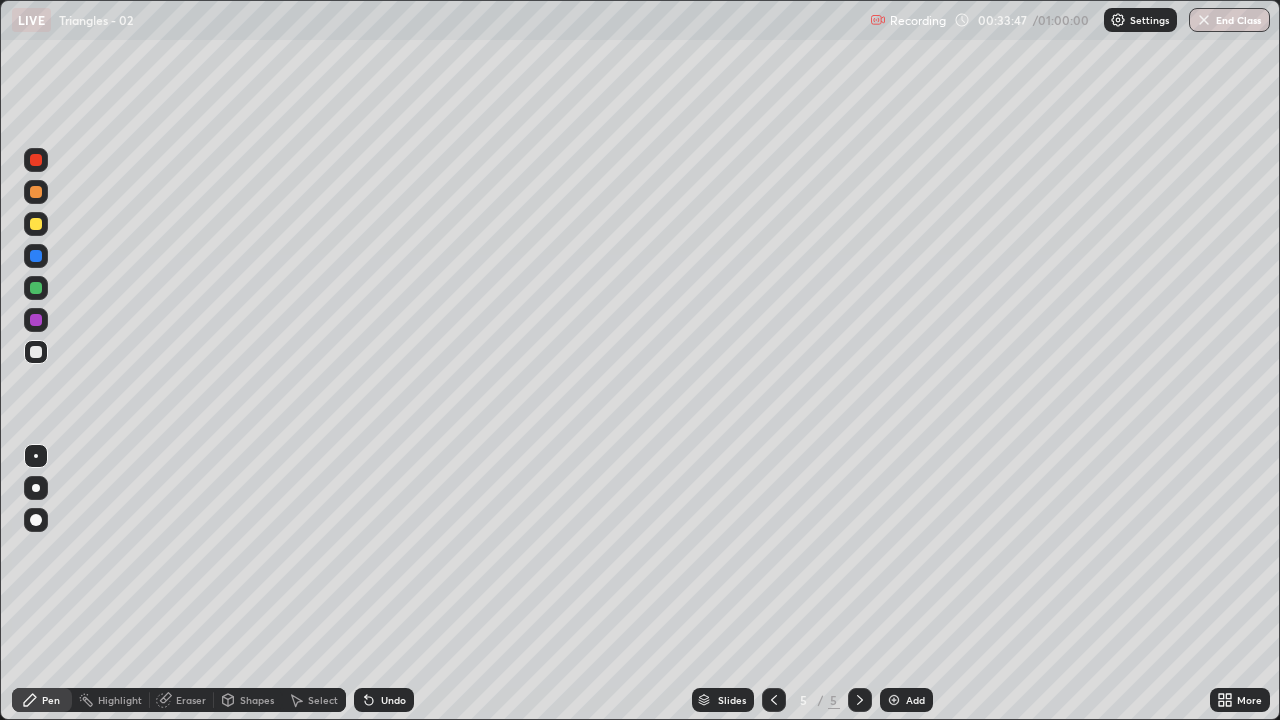click on "Eraser" at bounding box center (182, 700) 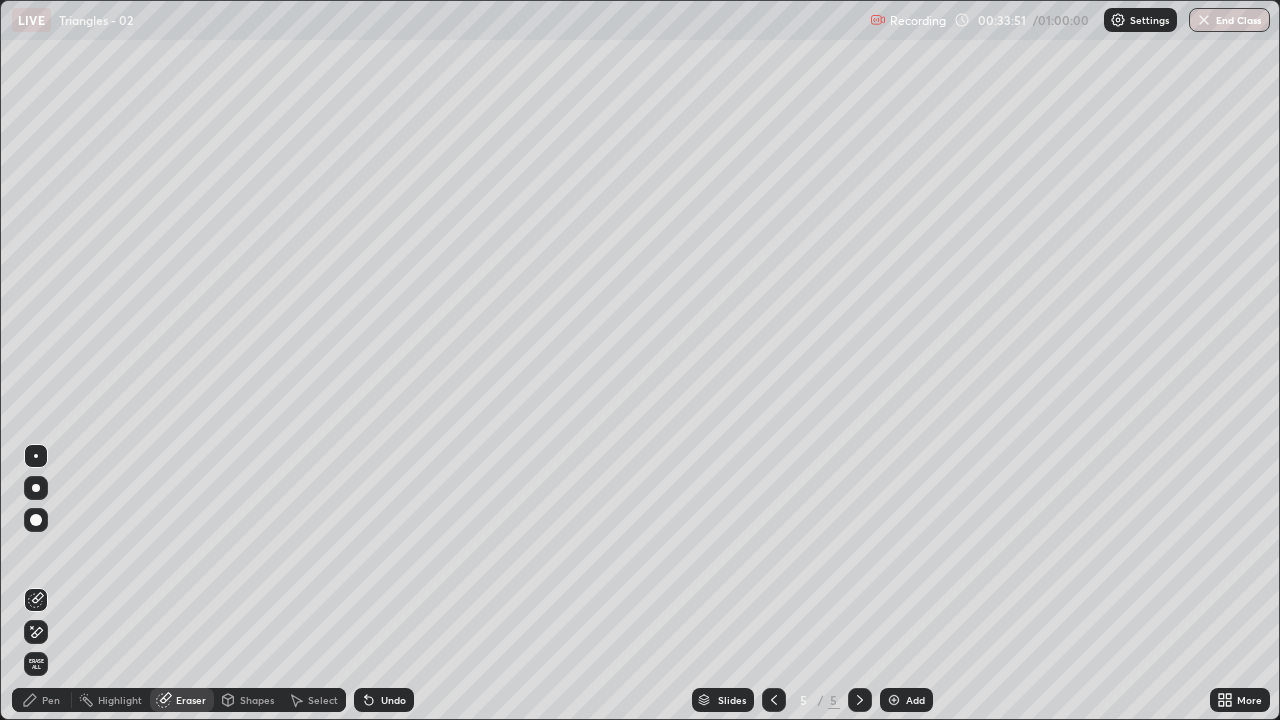click on "Pen" at bounding box center [51, 700] 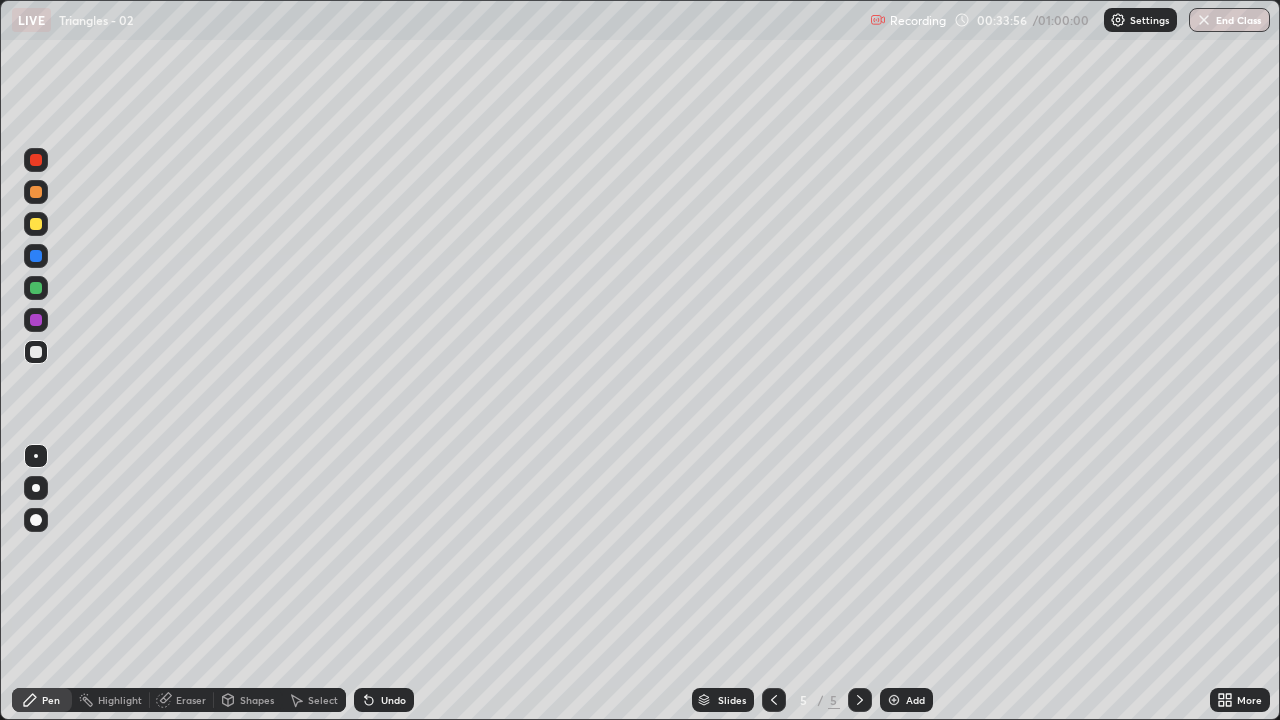 click 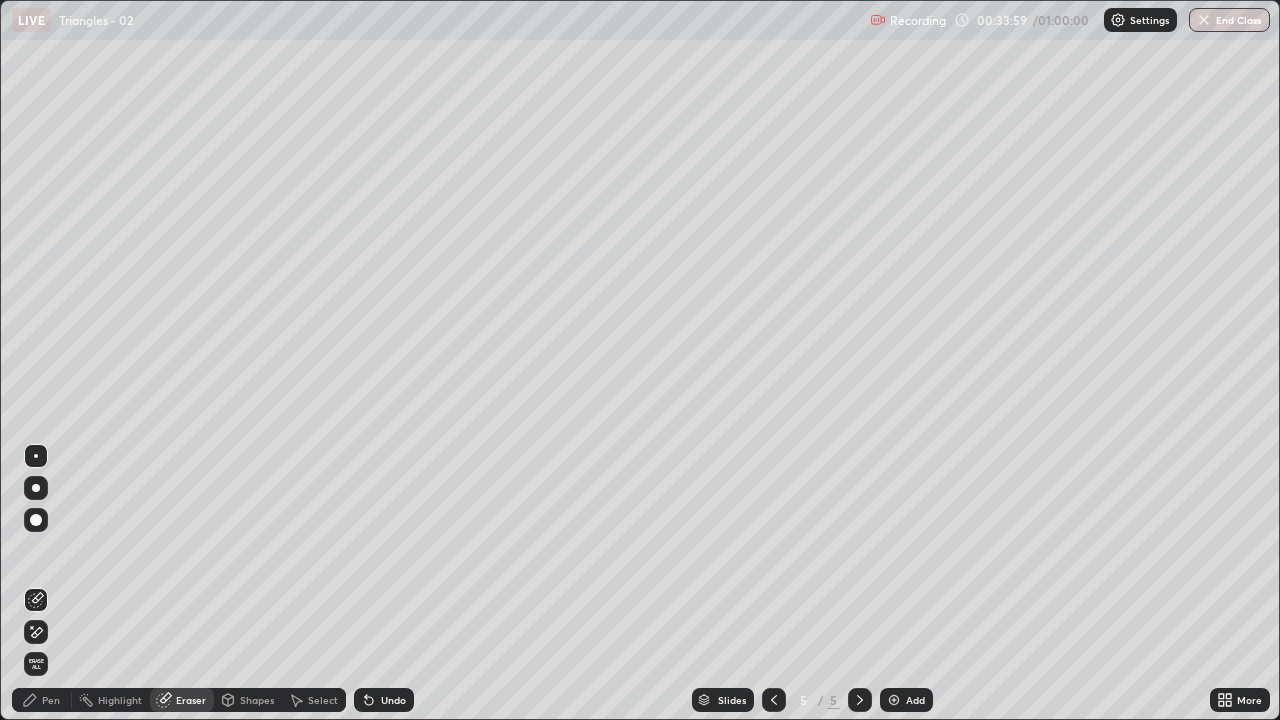 click on "Eraser" at bounding box center (182, 700) 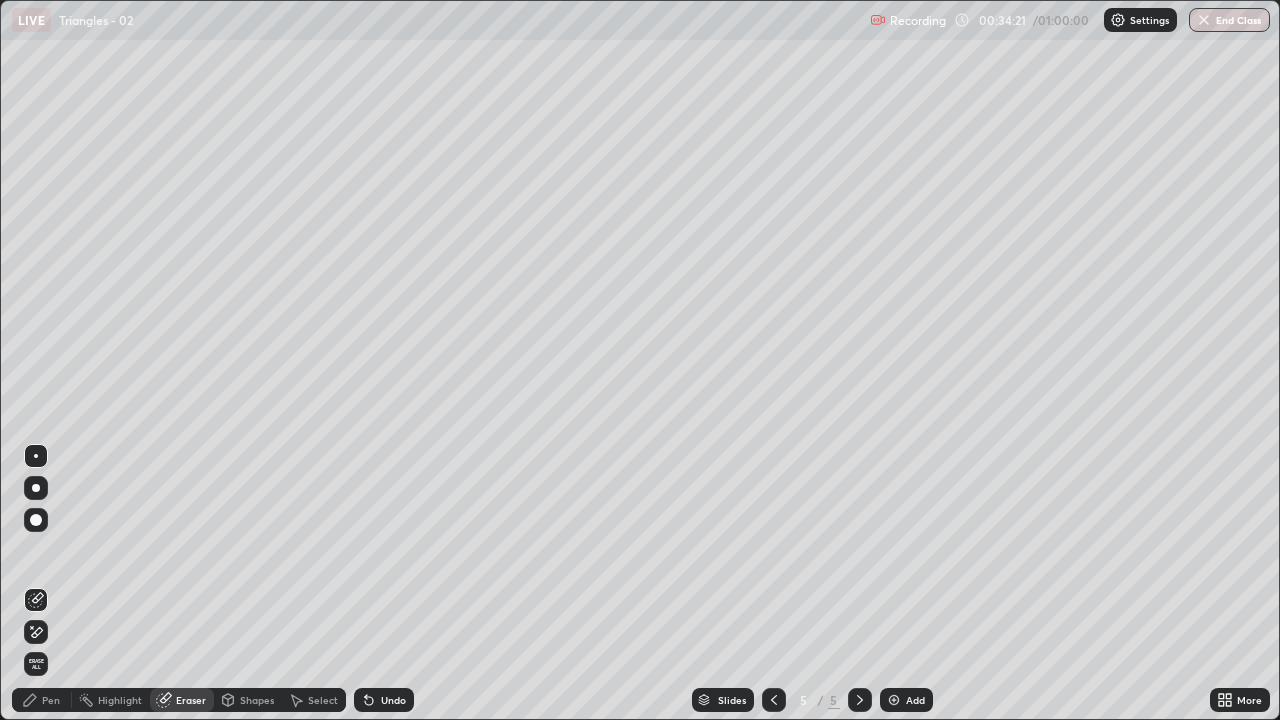 click on "Pen" at bounding box center (51, 700) 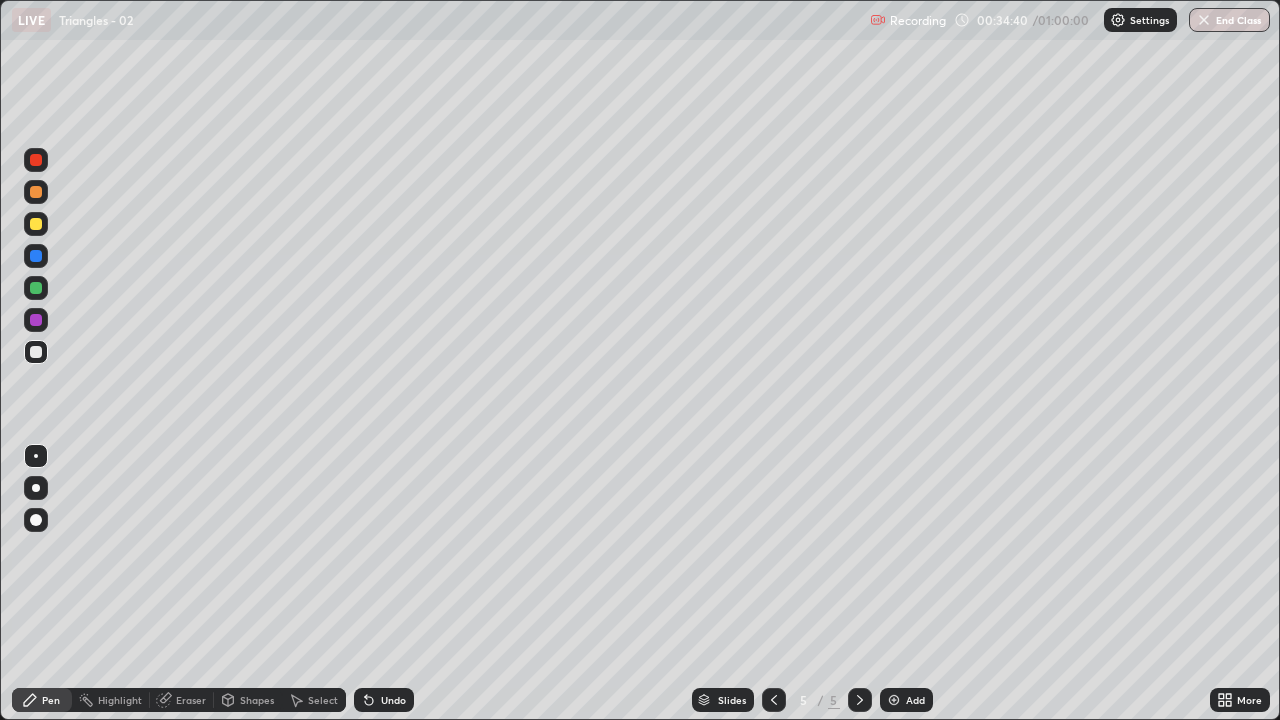 click 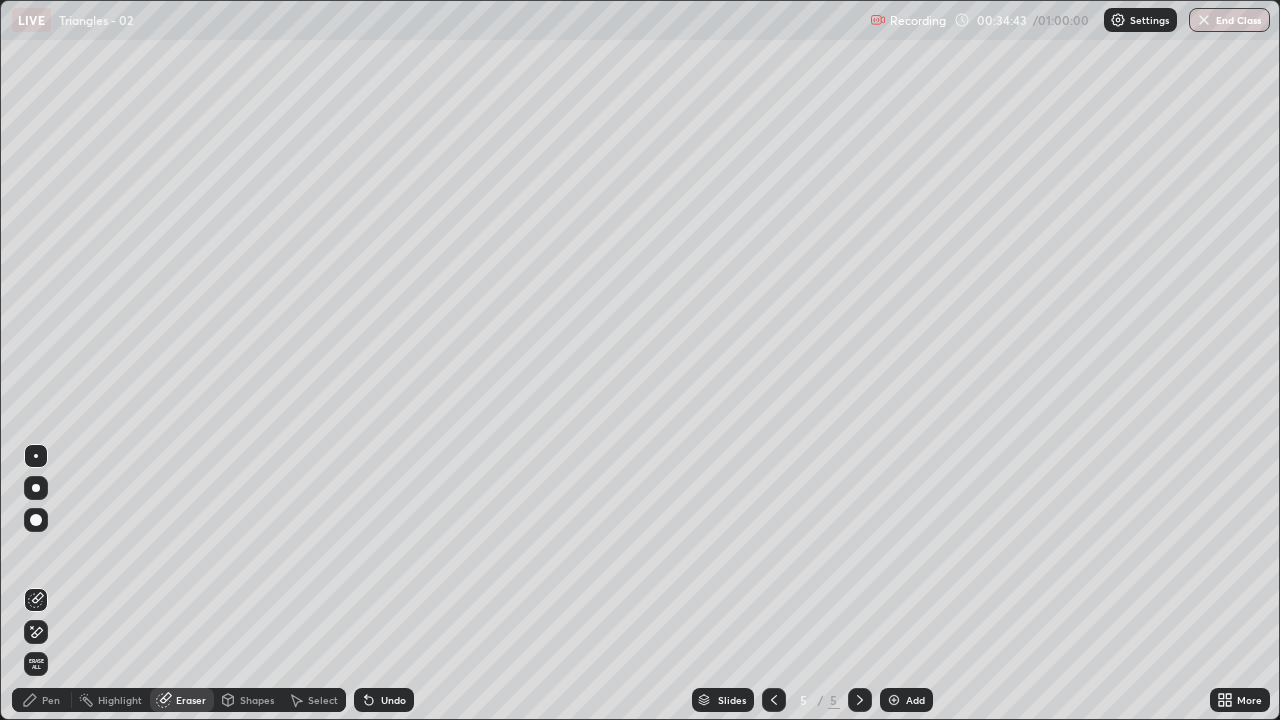 click on "Pen" at bounding box center [51, 700] 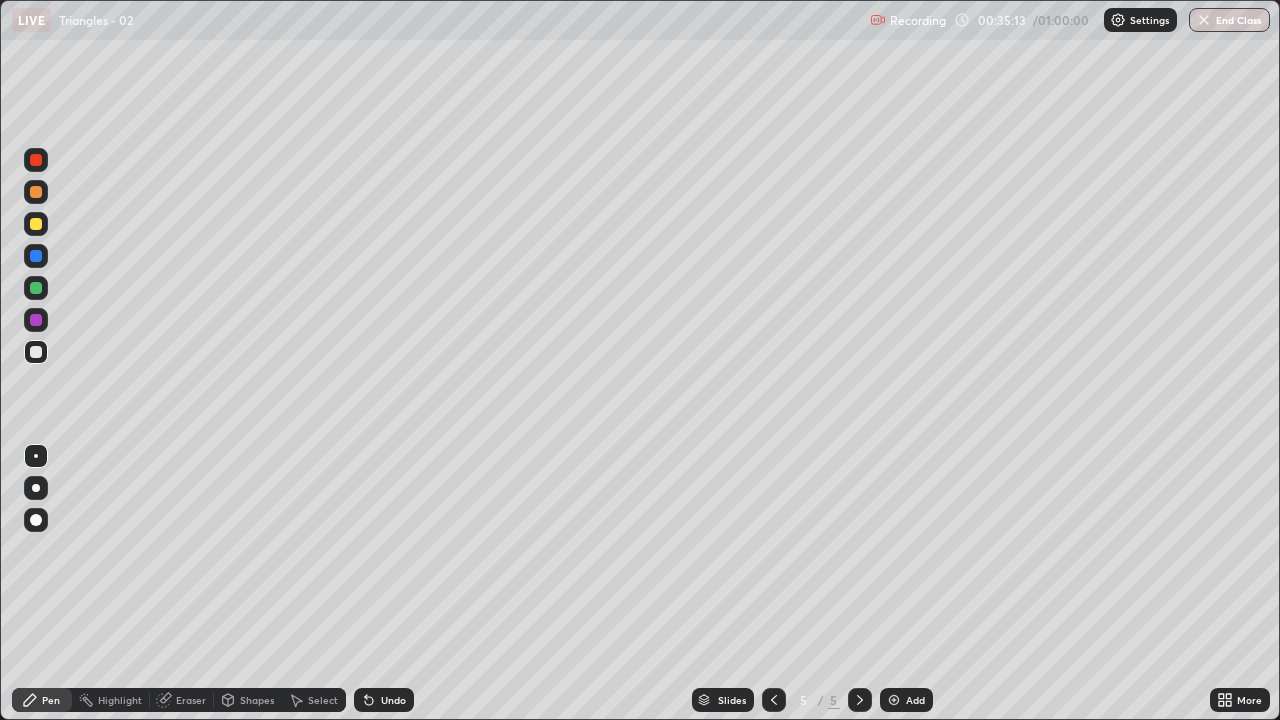 click on "Eraser" at bounding box center (182, 700) 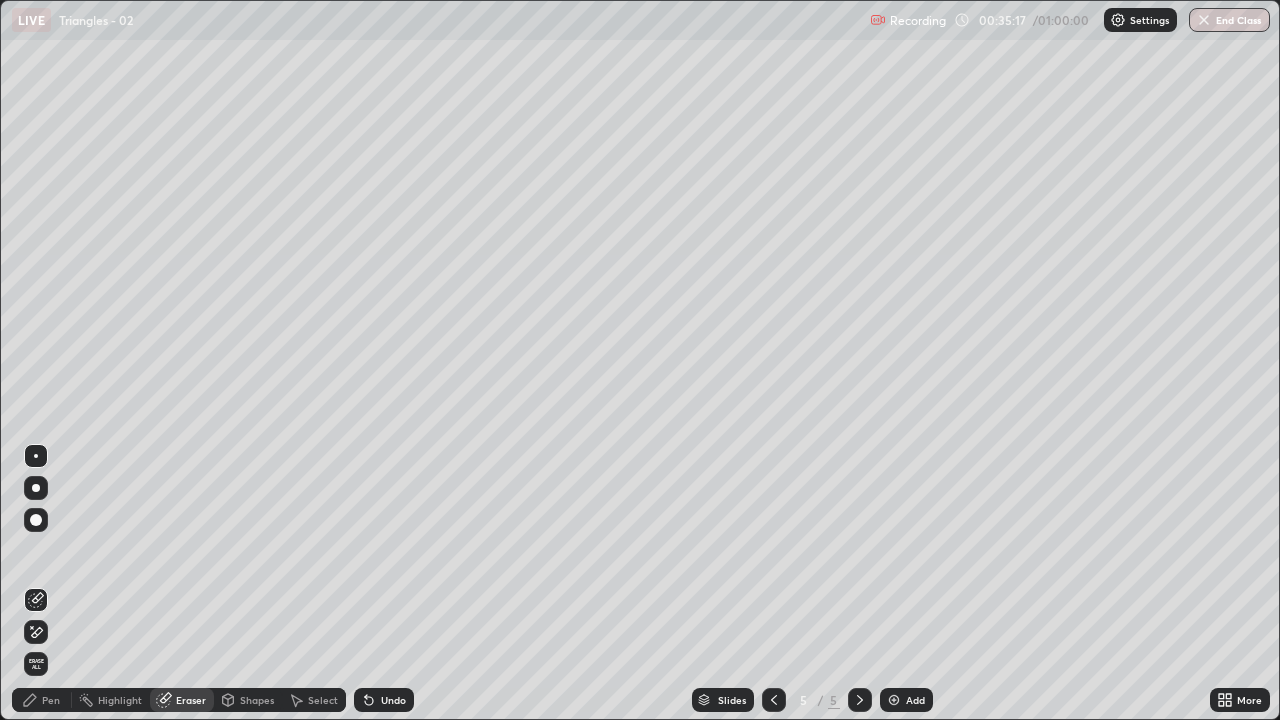 click 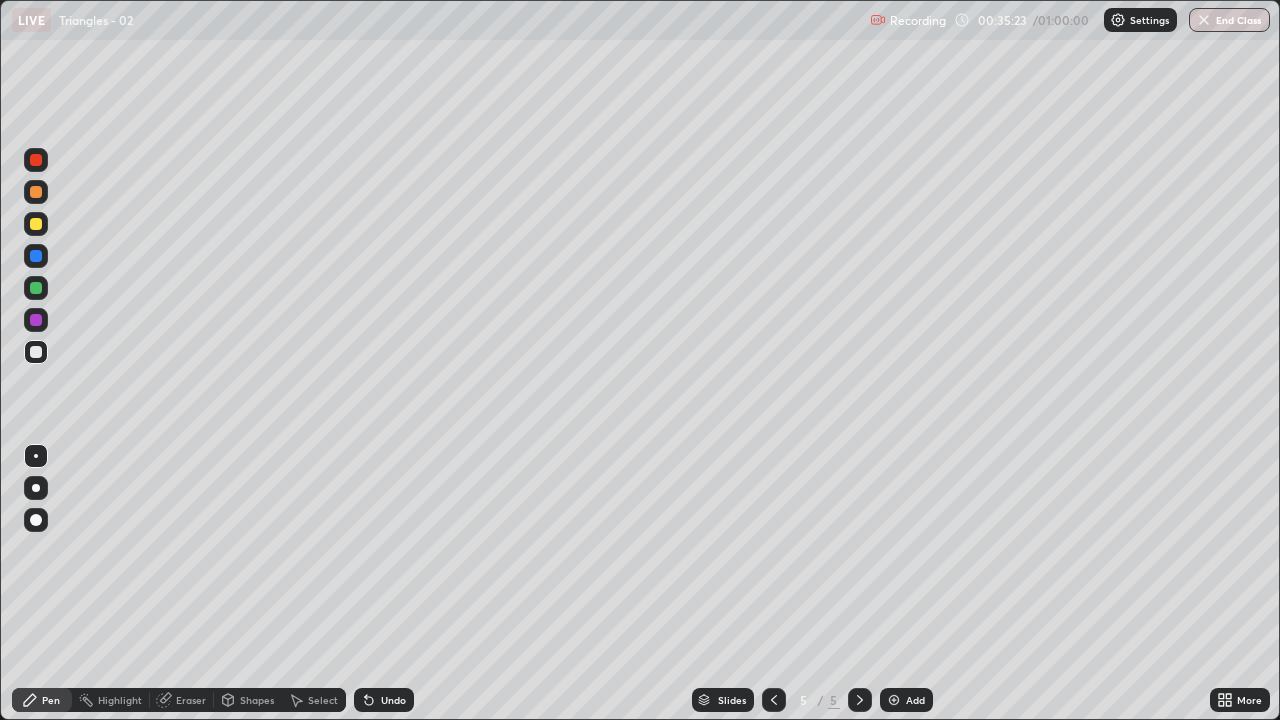 click on "Eraser" at bounding box center (191, 700) 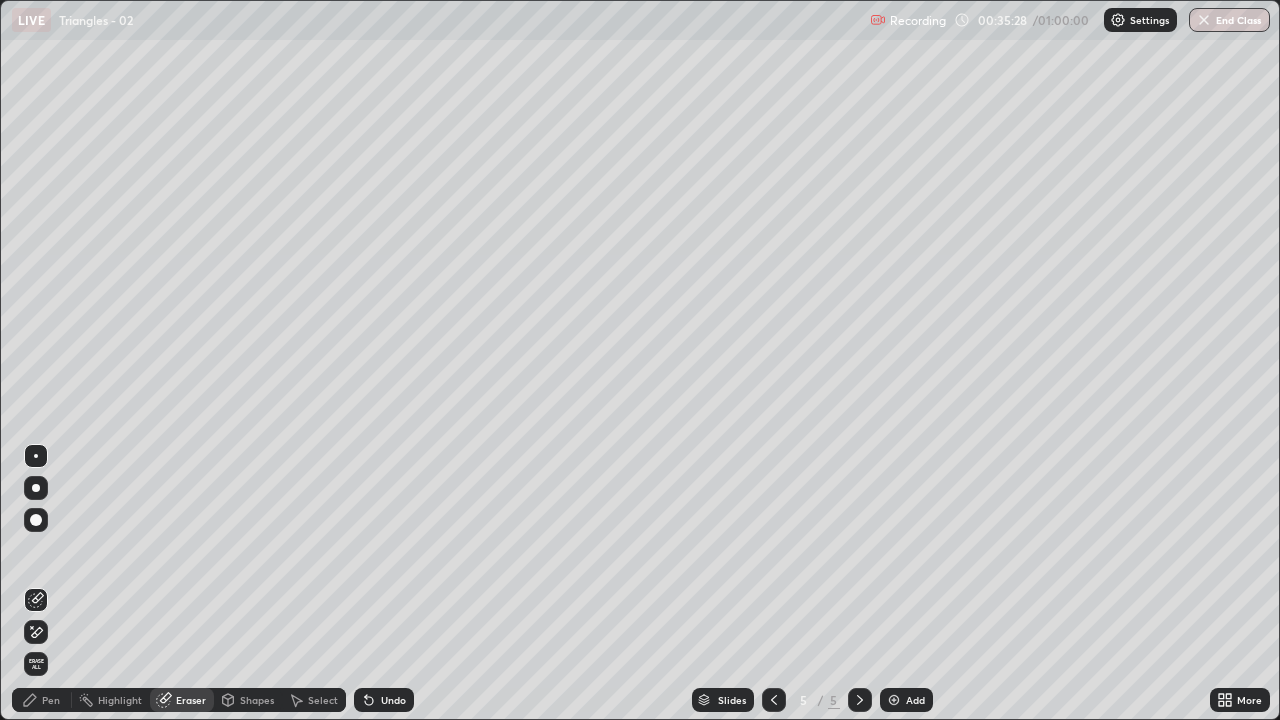 click on "Pen" at bounding box center [51, 700] 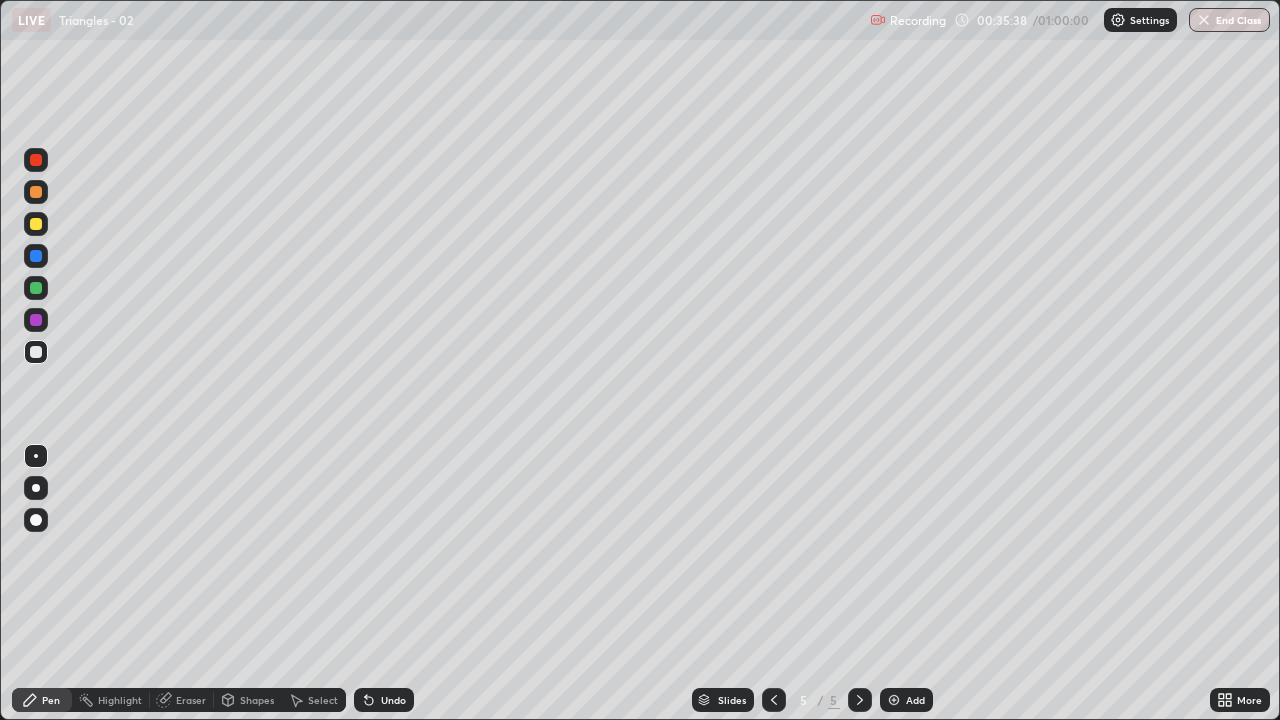 click 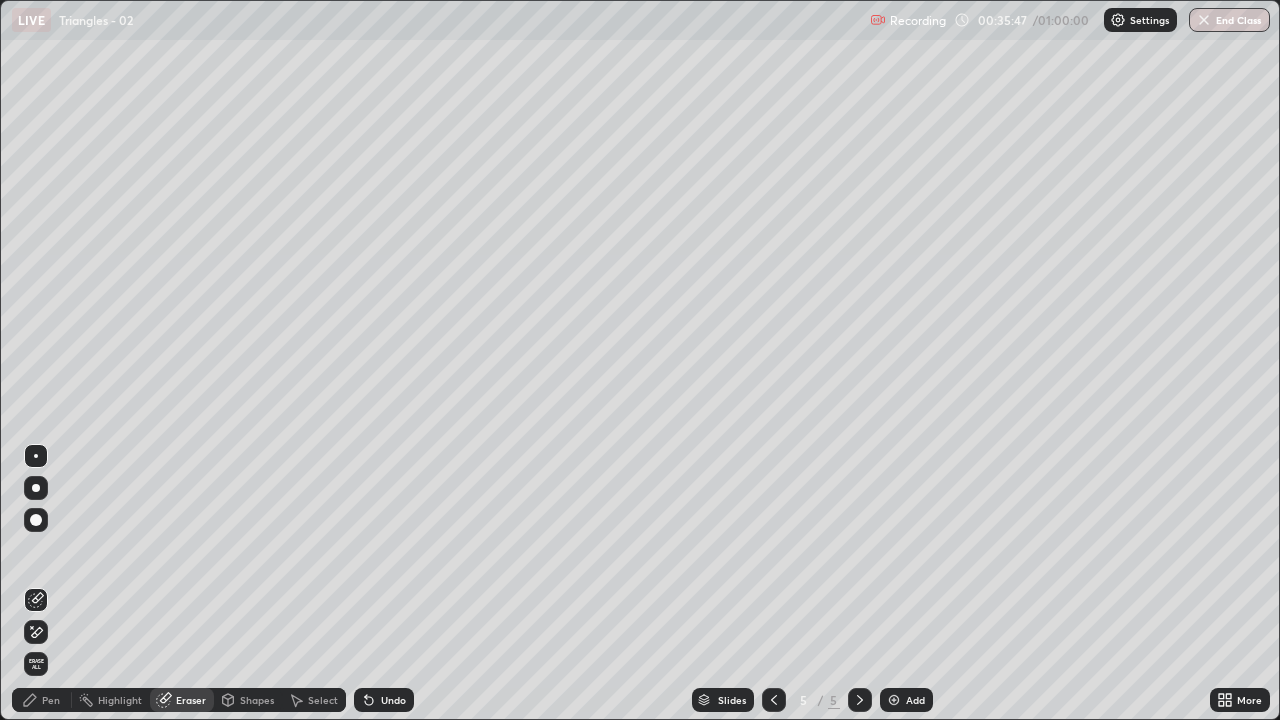 click on "Pen" at bounding box center [51, 700] 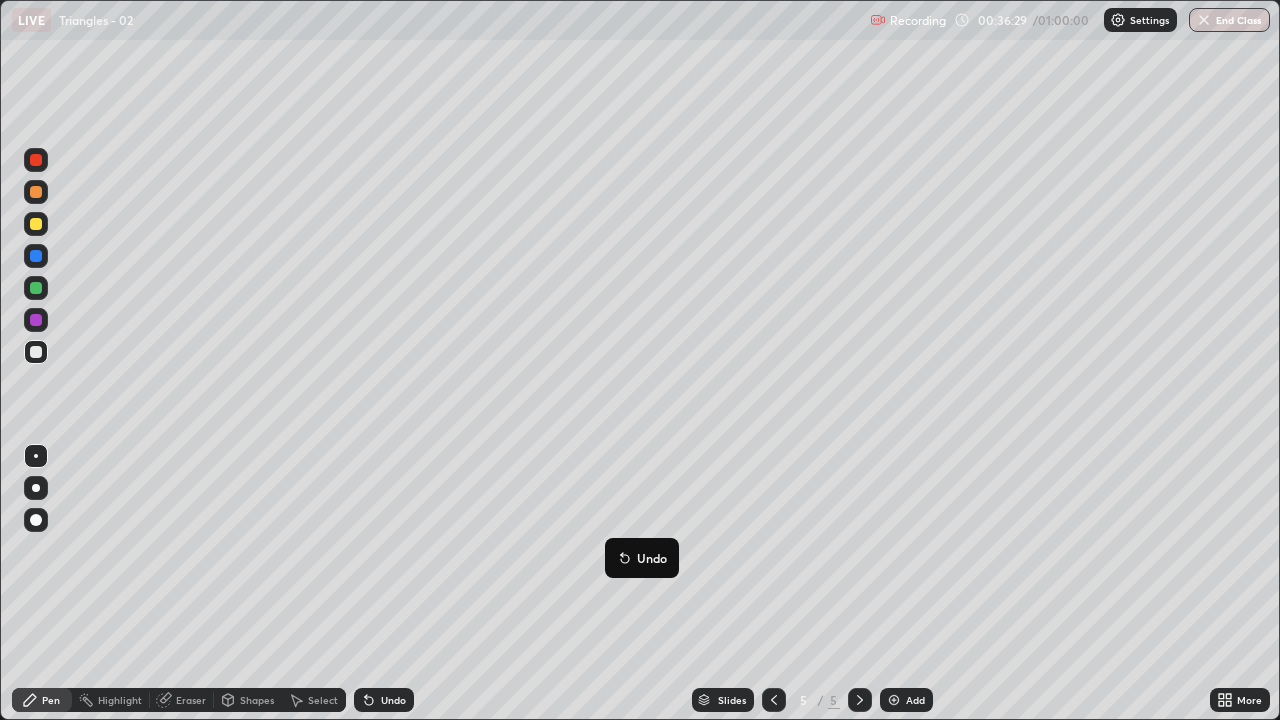 click on "Undo" at bounding box center (642, 558) 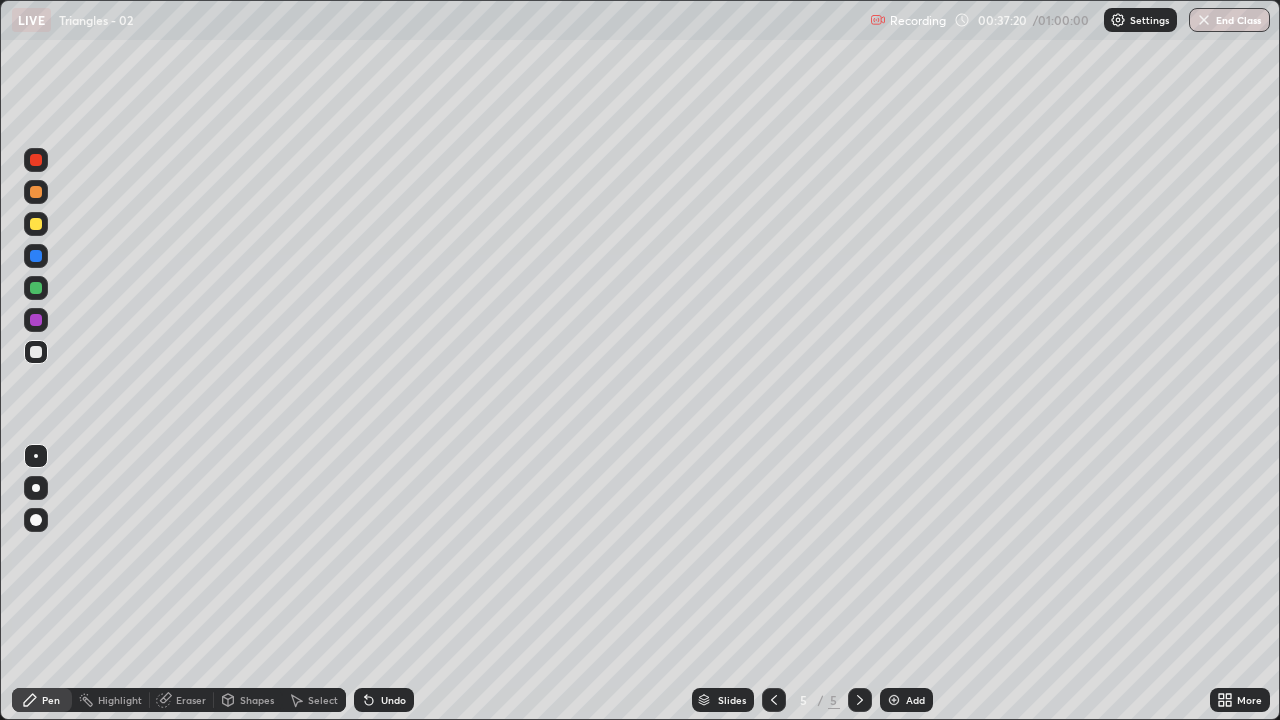 click on "Eraser" at bounding box center (182, 700) 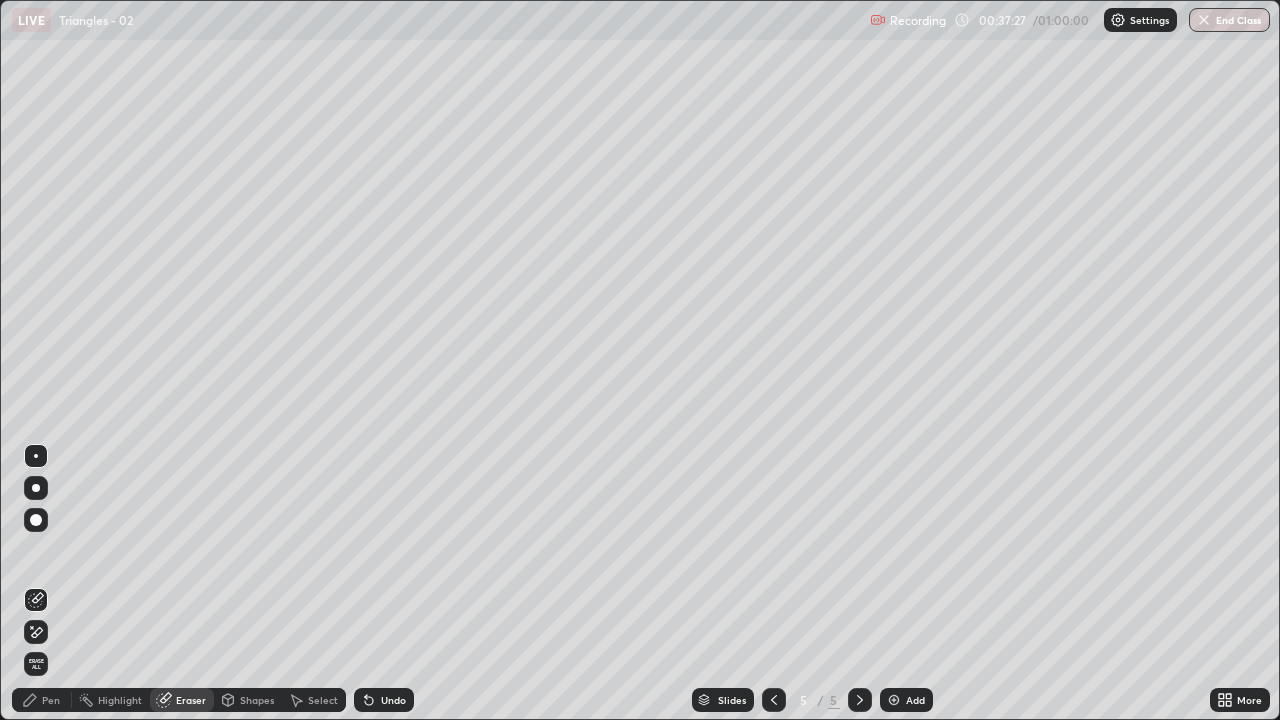 click on "Pen" at bounding box center (51, 700) 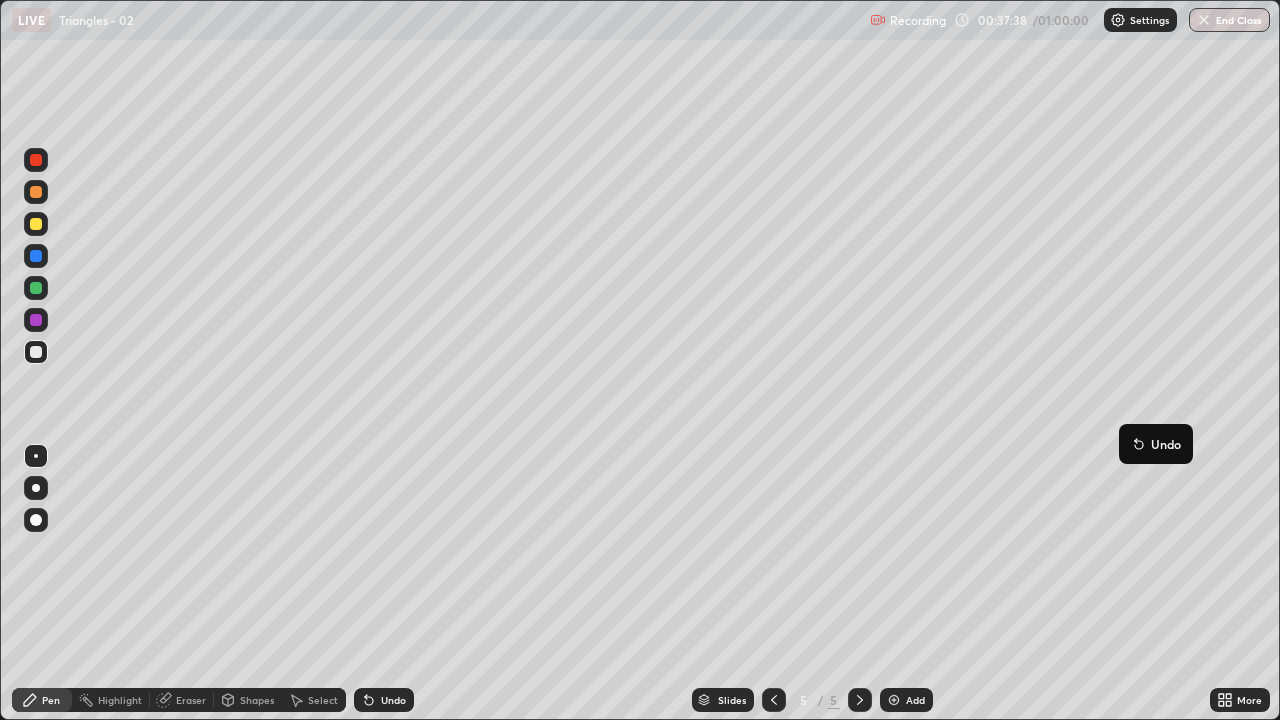 click on "Undo" at bounding box center [1156, 444] 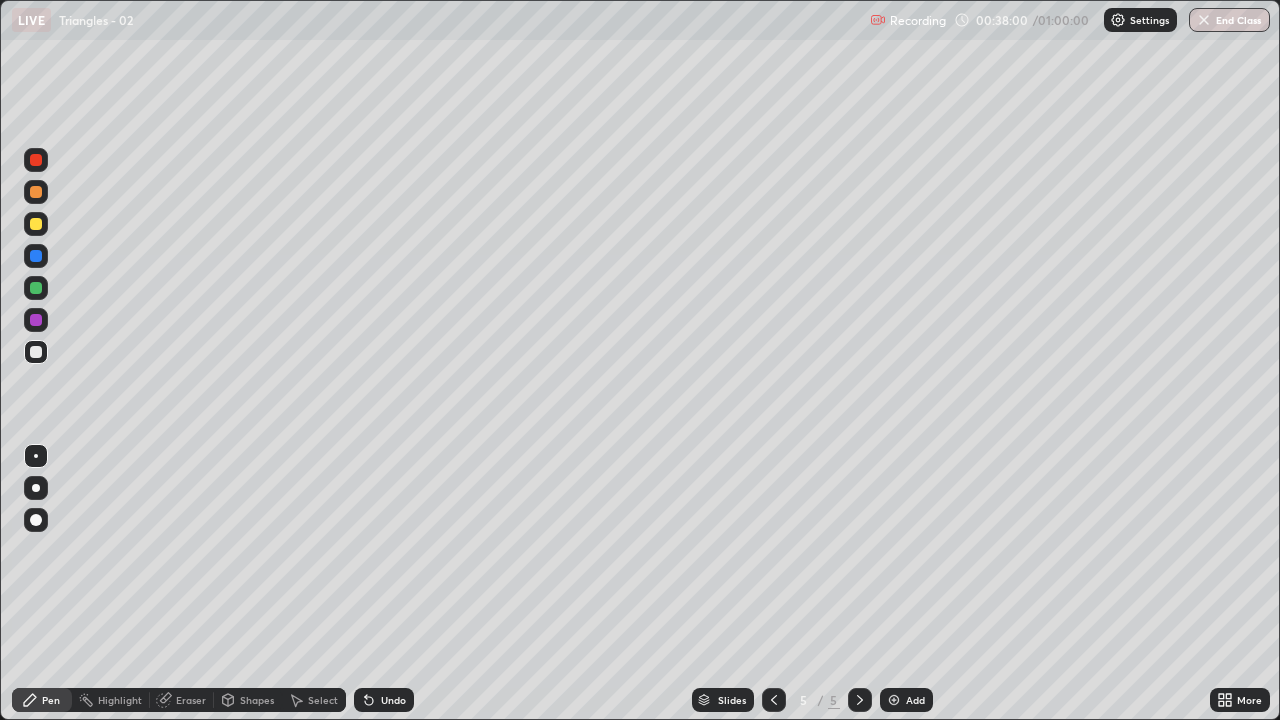 click on "Eraser" at bounding box center [182, 700] 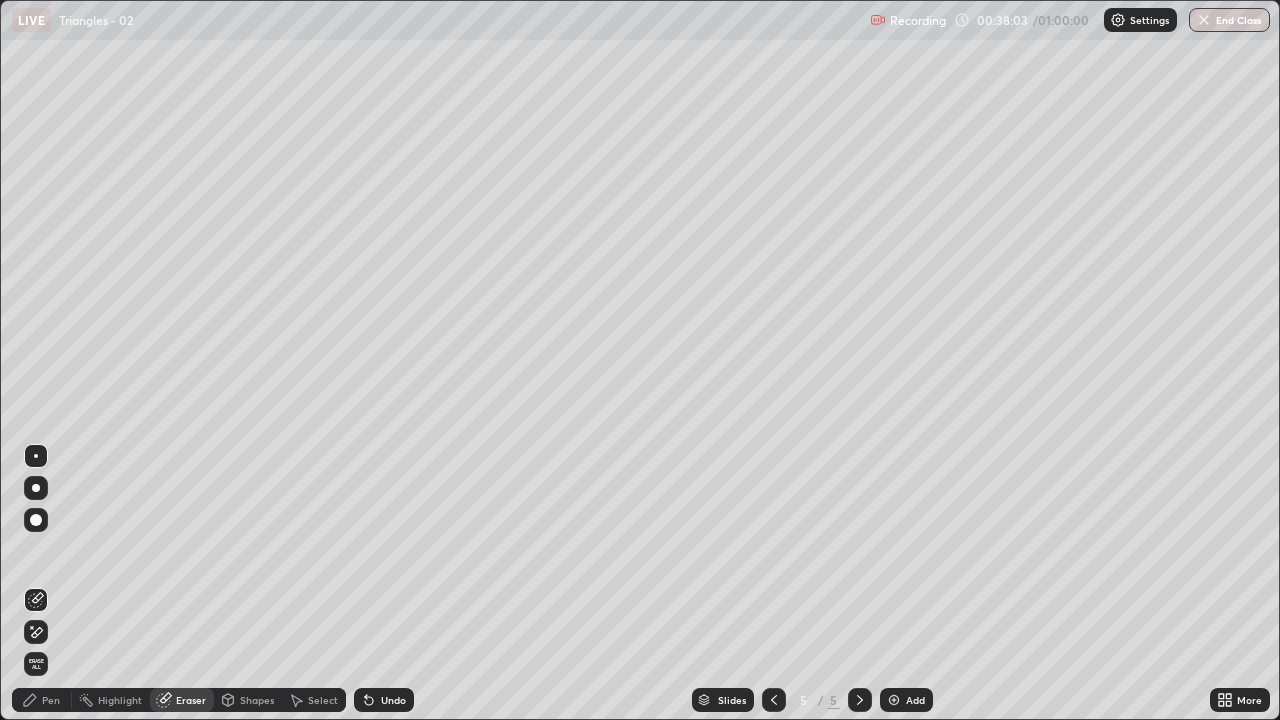 click on "Pen" at bounding box center (51, 700) 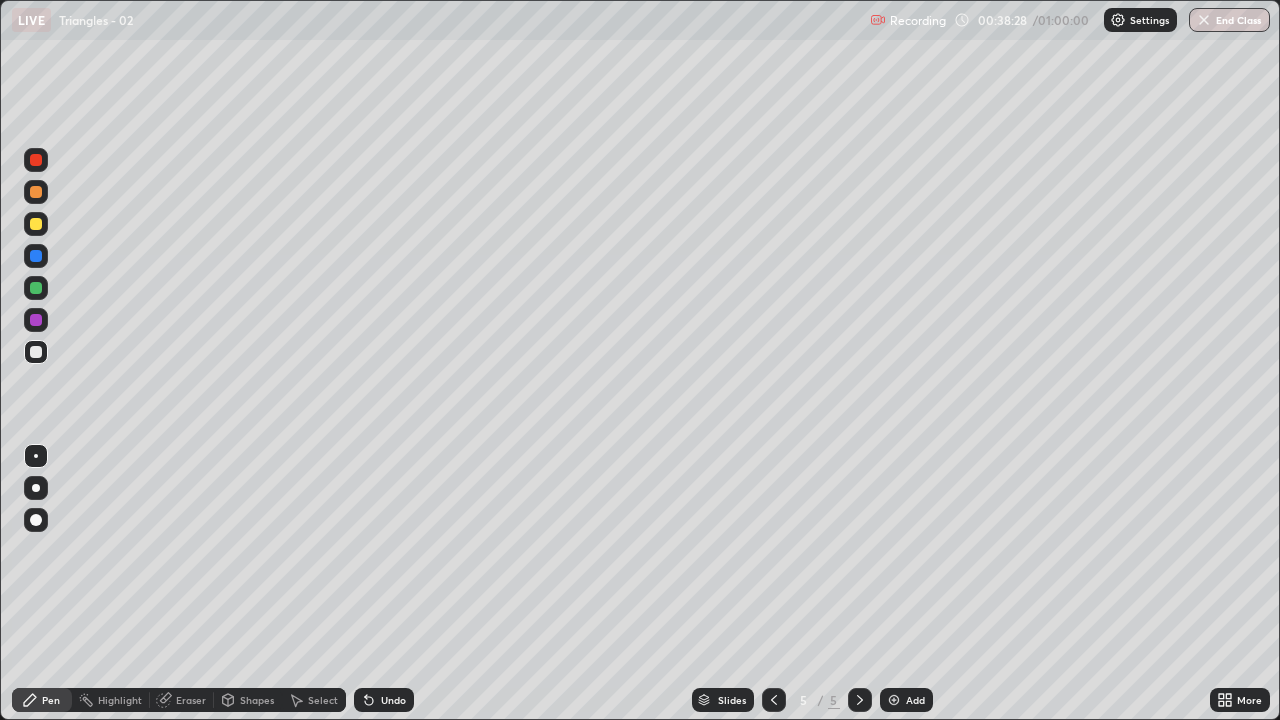 click on "Eraser" at bounding box center (182, 700) 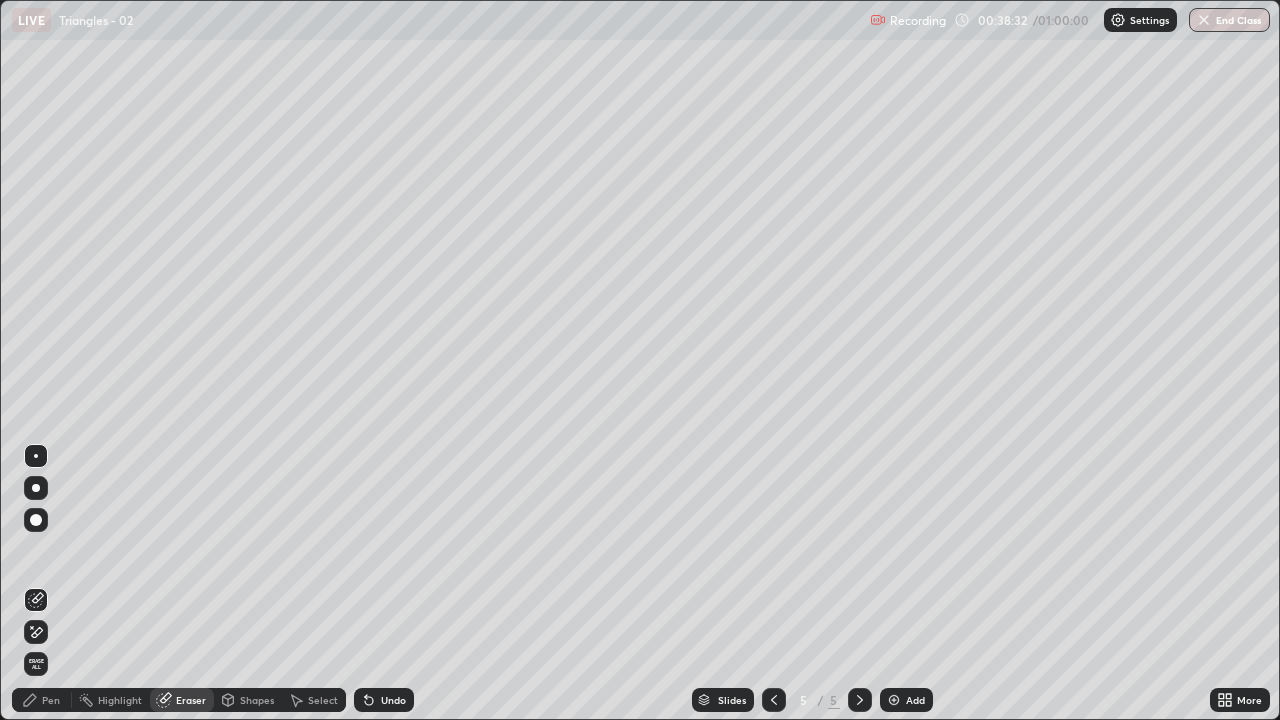 click on "Pen" at bounding box center [51, 700] 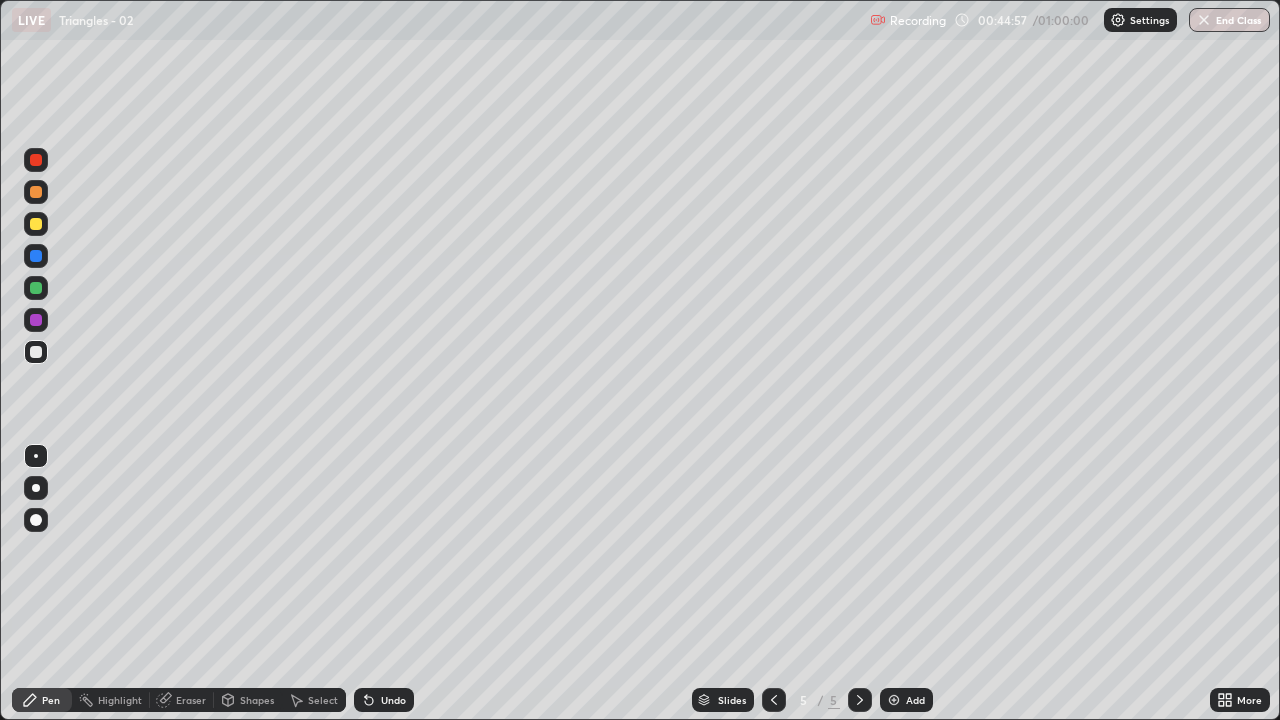 click on "Add" at bounding box center [906, 700] 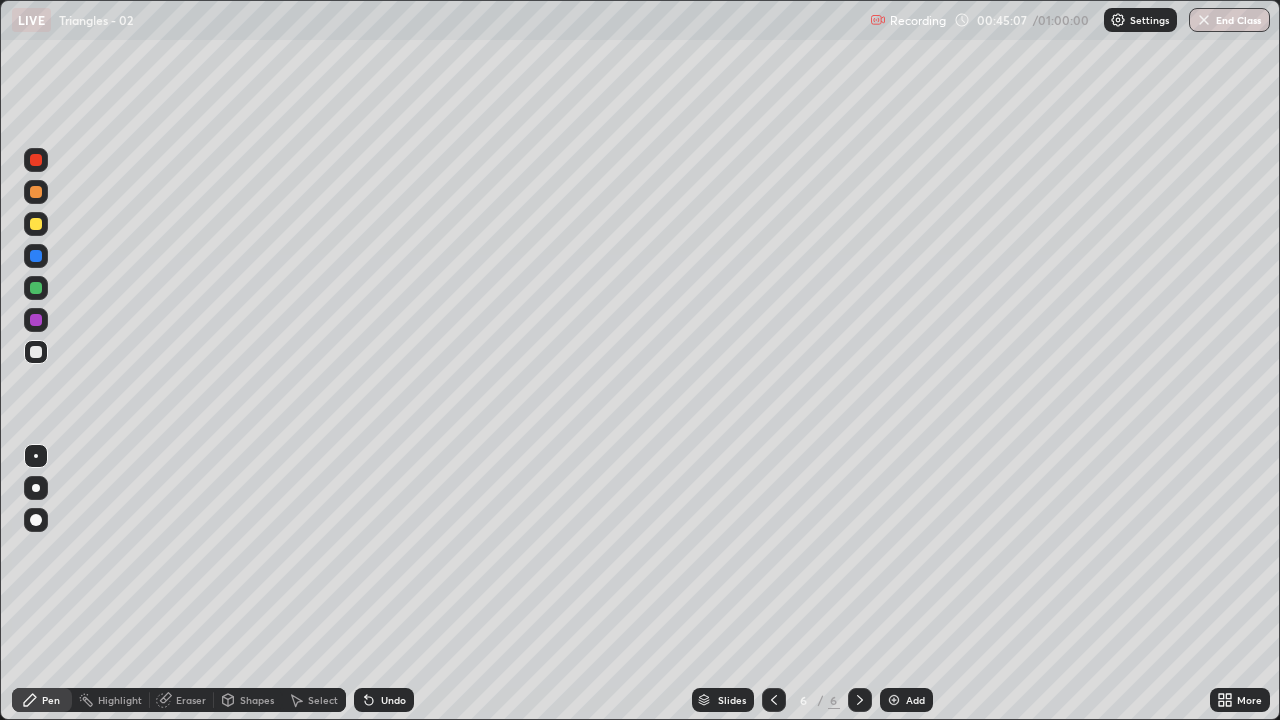 click on "Undo" at bounding box center (393, 700) 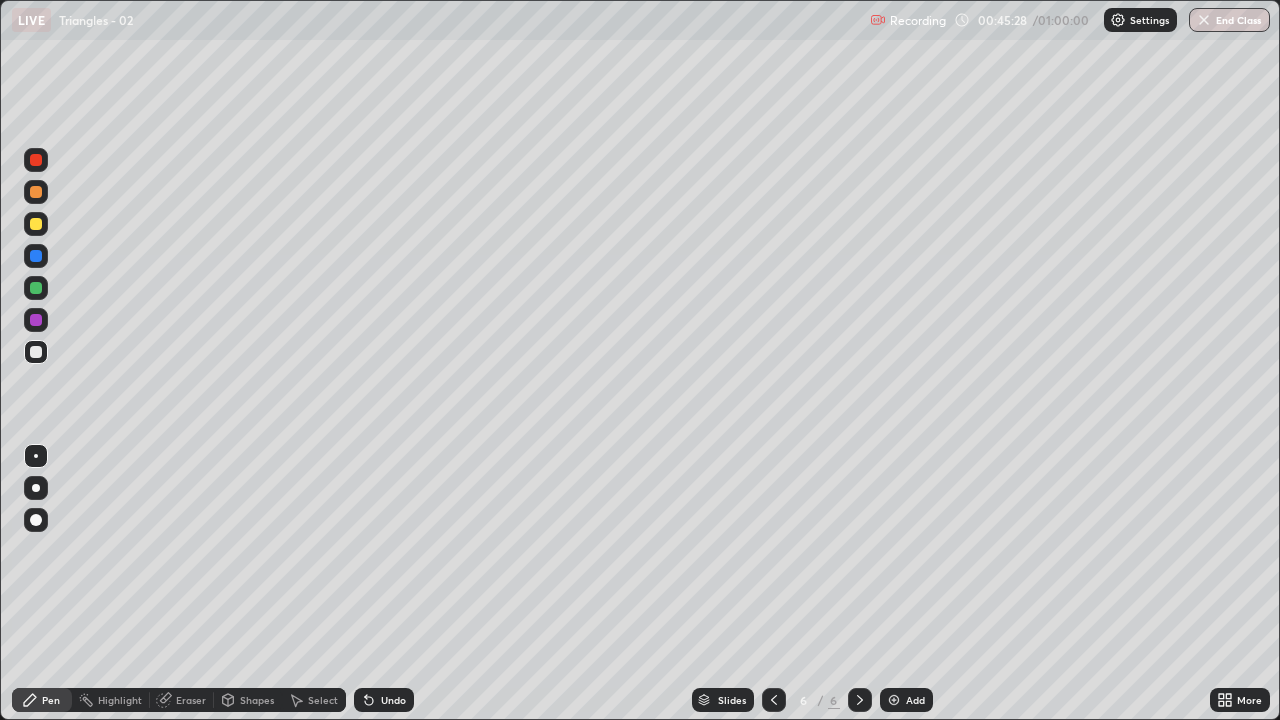 click on "Undo" at bounding box center (393, 700) 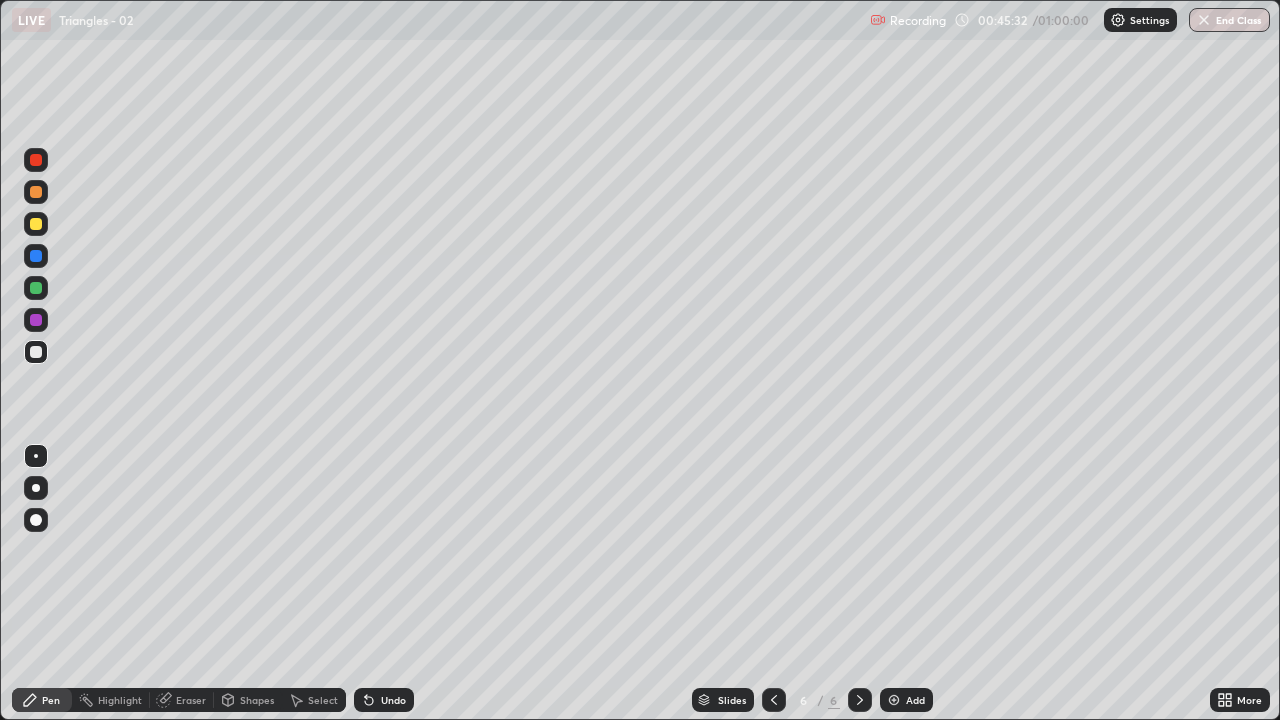 click on "Undo" at bounding box center (393, 700) 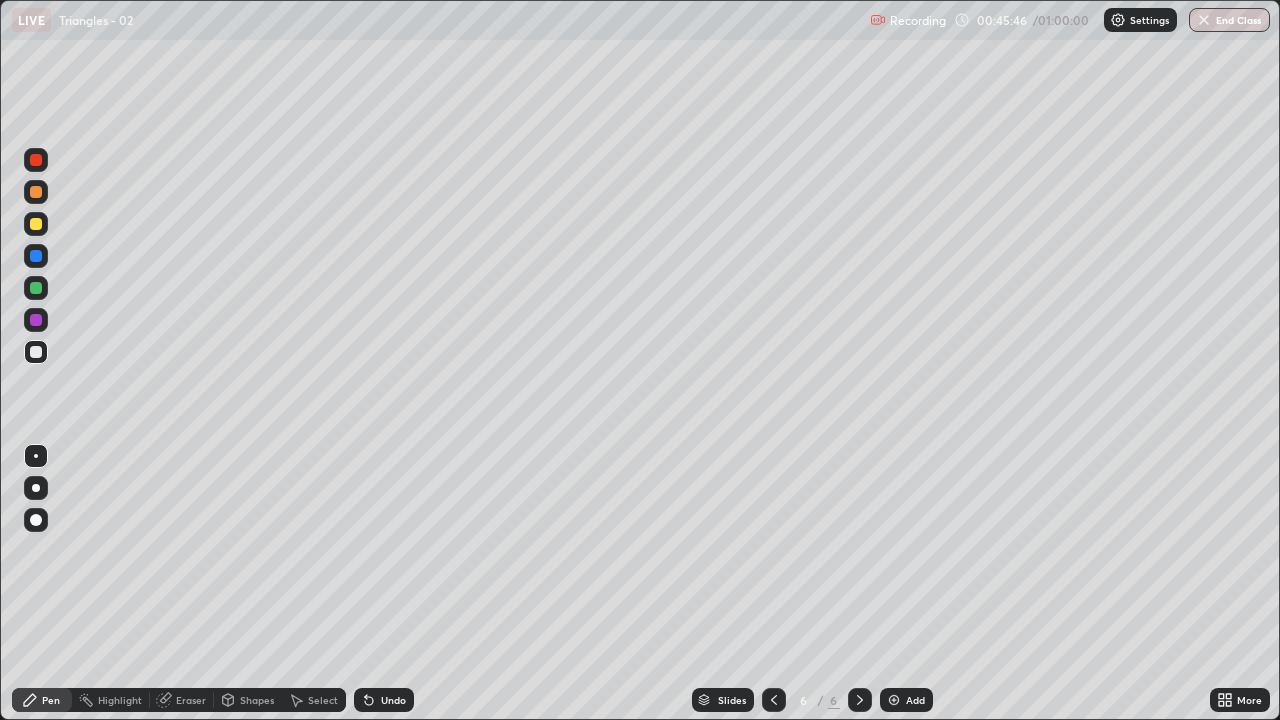 click on "Undo" at bounding box center [393, 700] 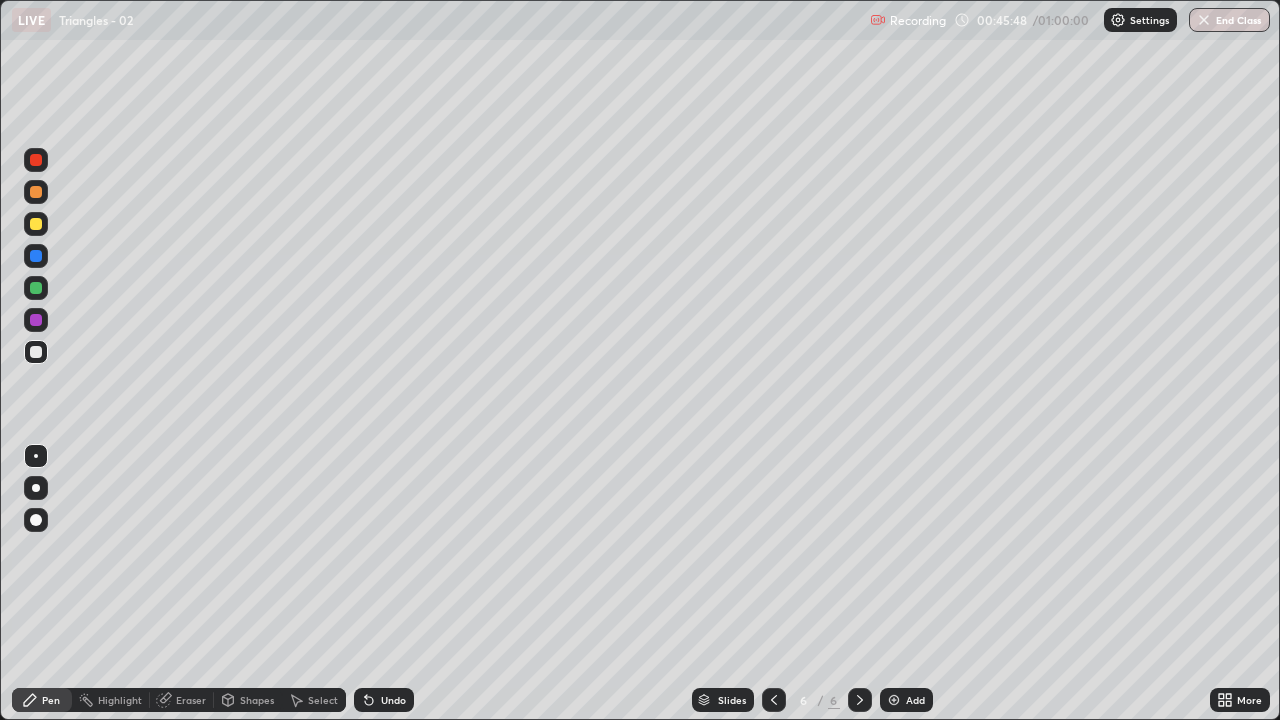 click on "Undo" at bounding box center [384, 700] 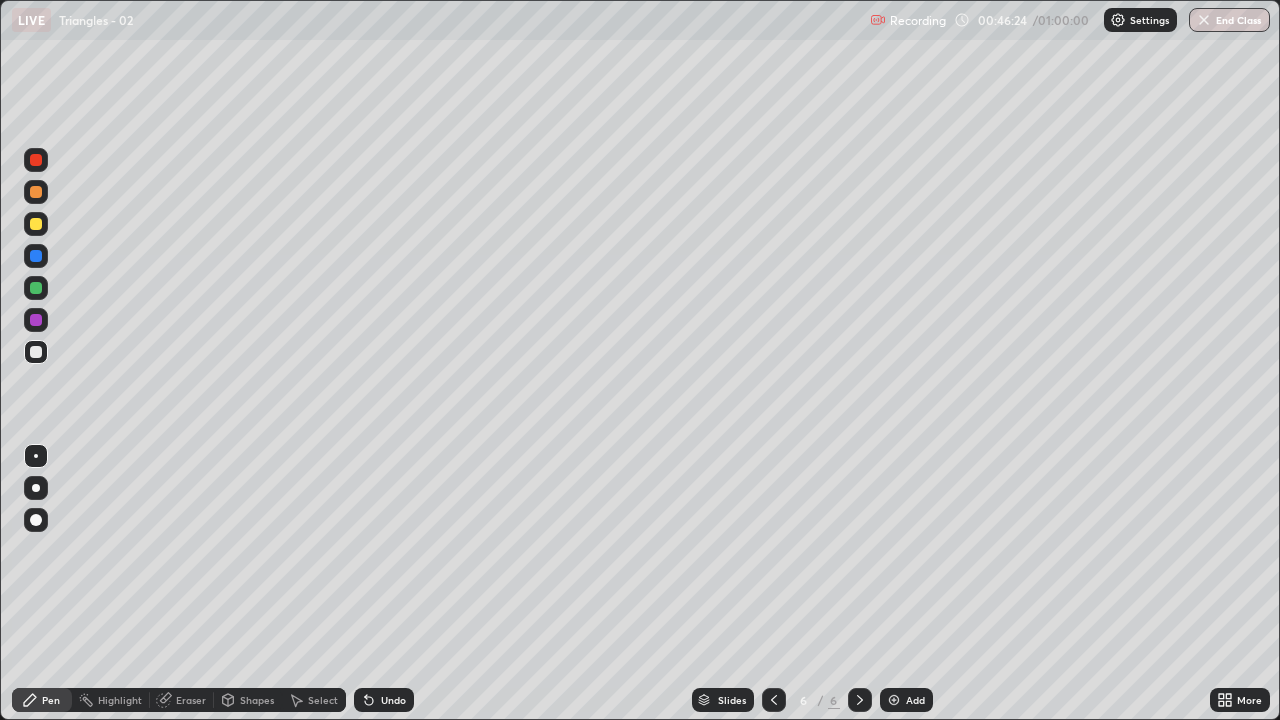 click on "Undo" at bounding box center (393, 700) 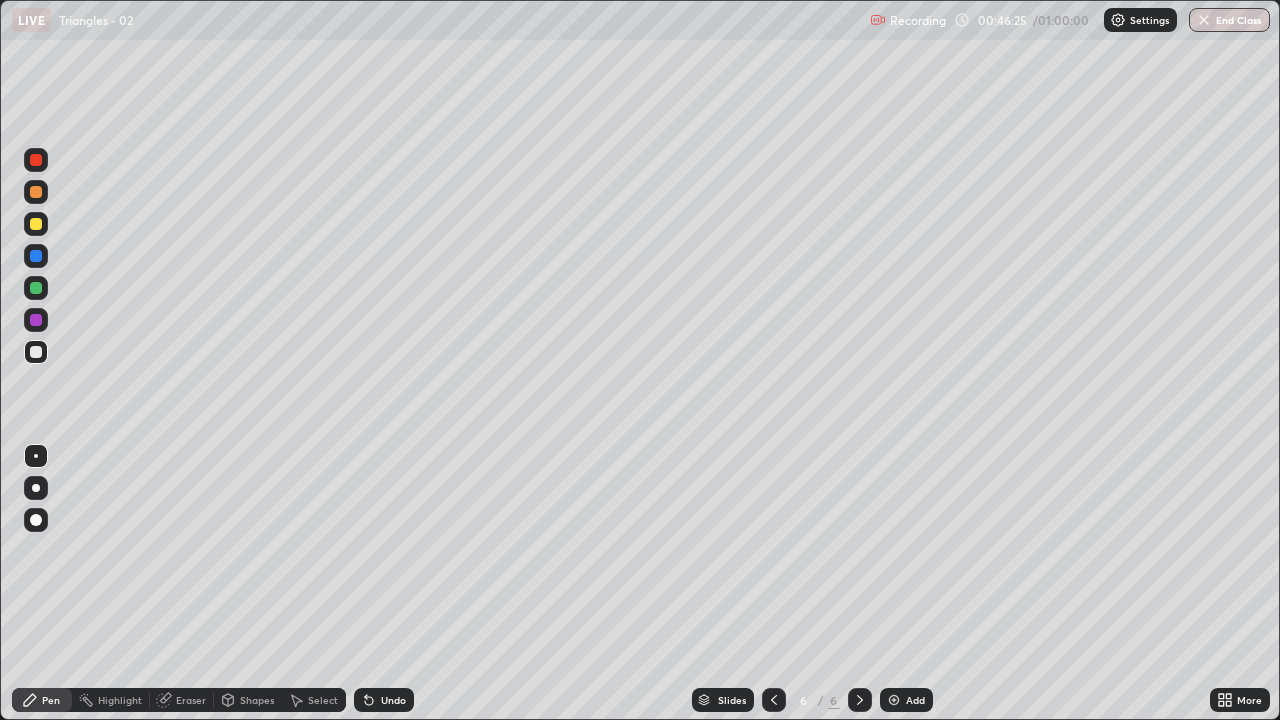 click on "Undo" at bounding box center [393, 700] 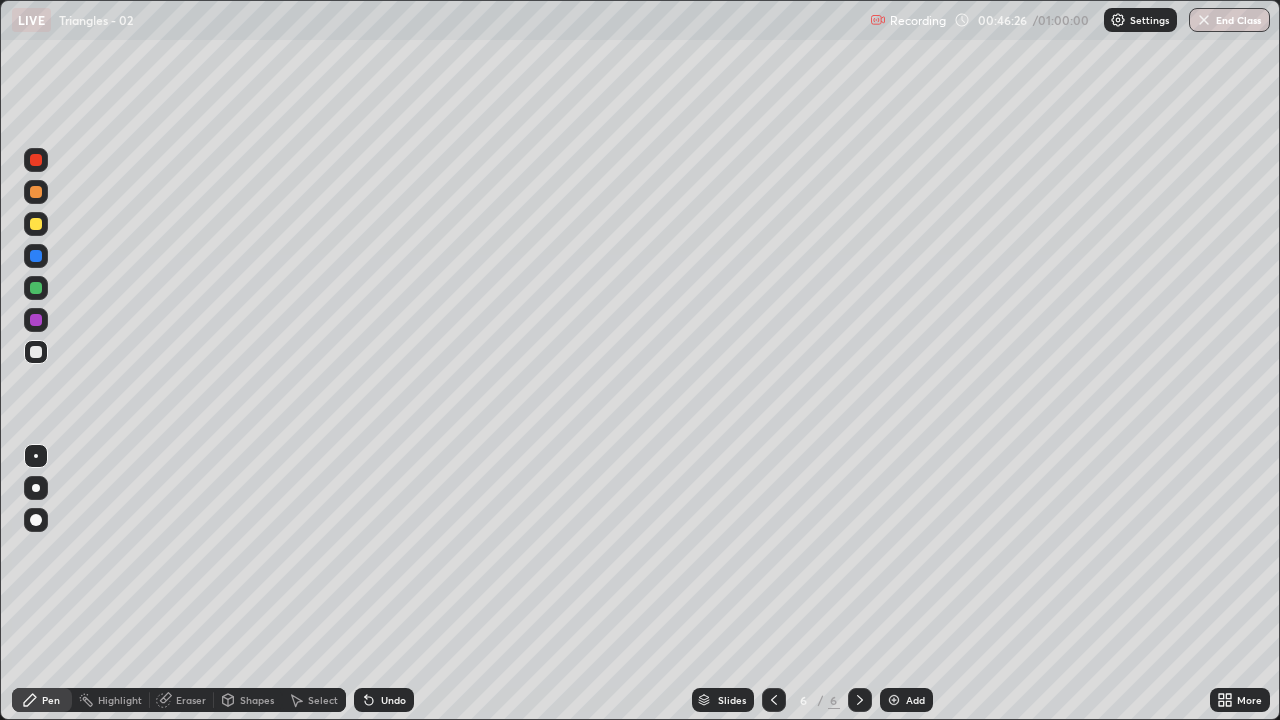 click on "Undo" at bounding box center (384, 700) 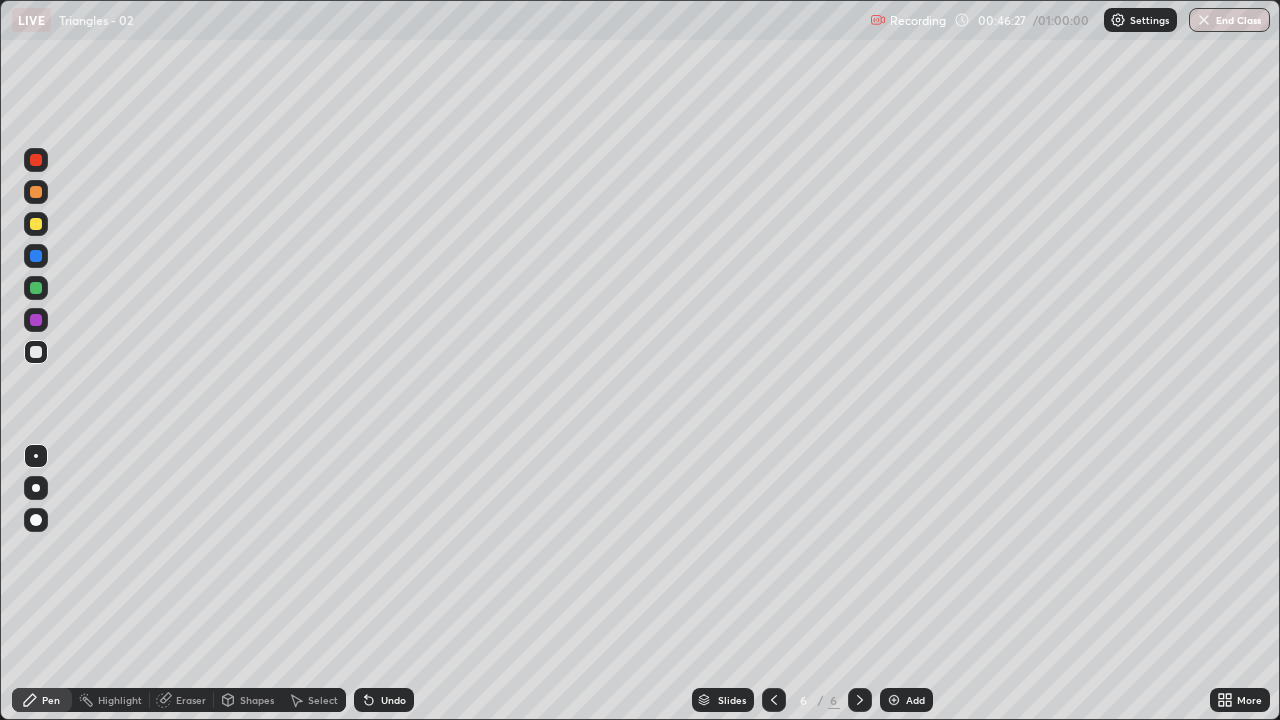 click on "Undo" at bounding box center [393, 700] 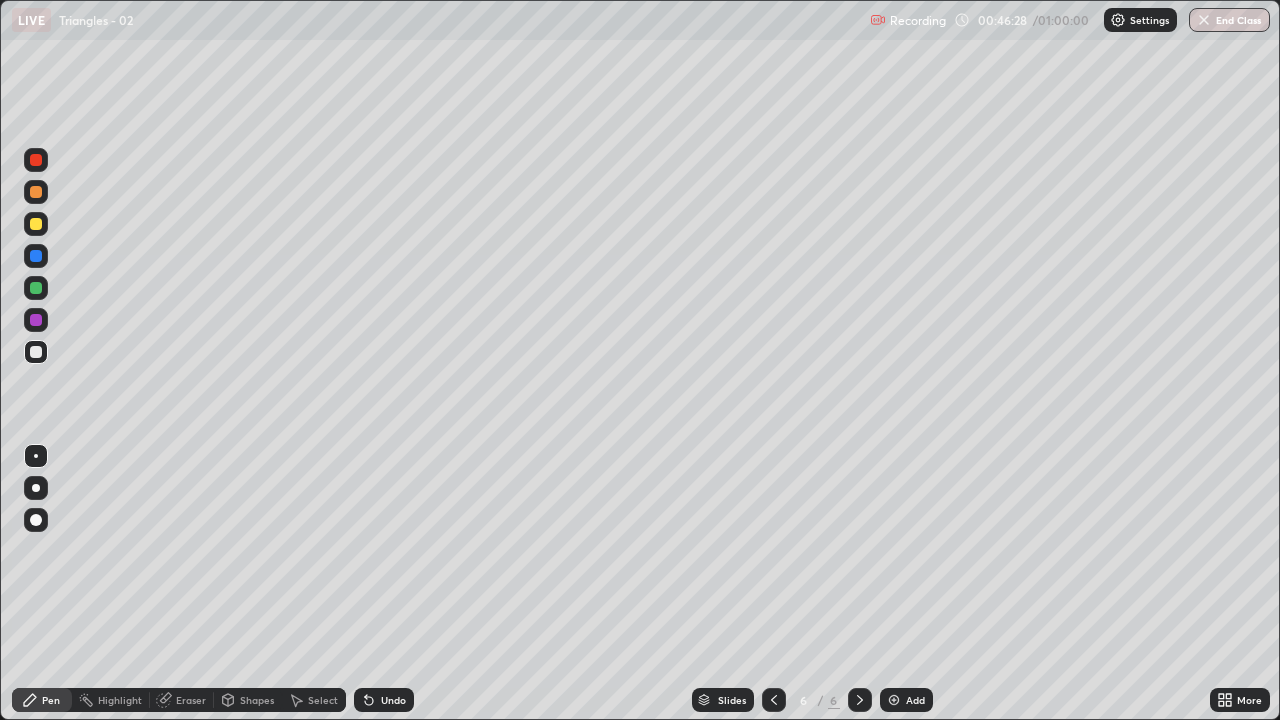 click on "Undo" at bounding box center (384, 700) 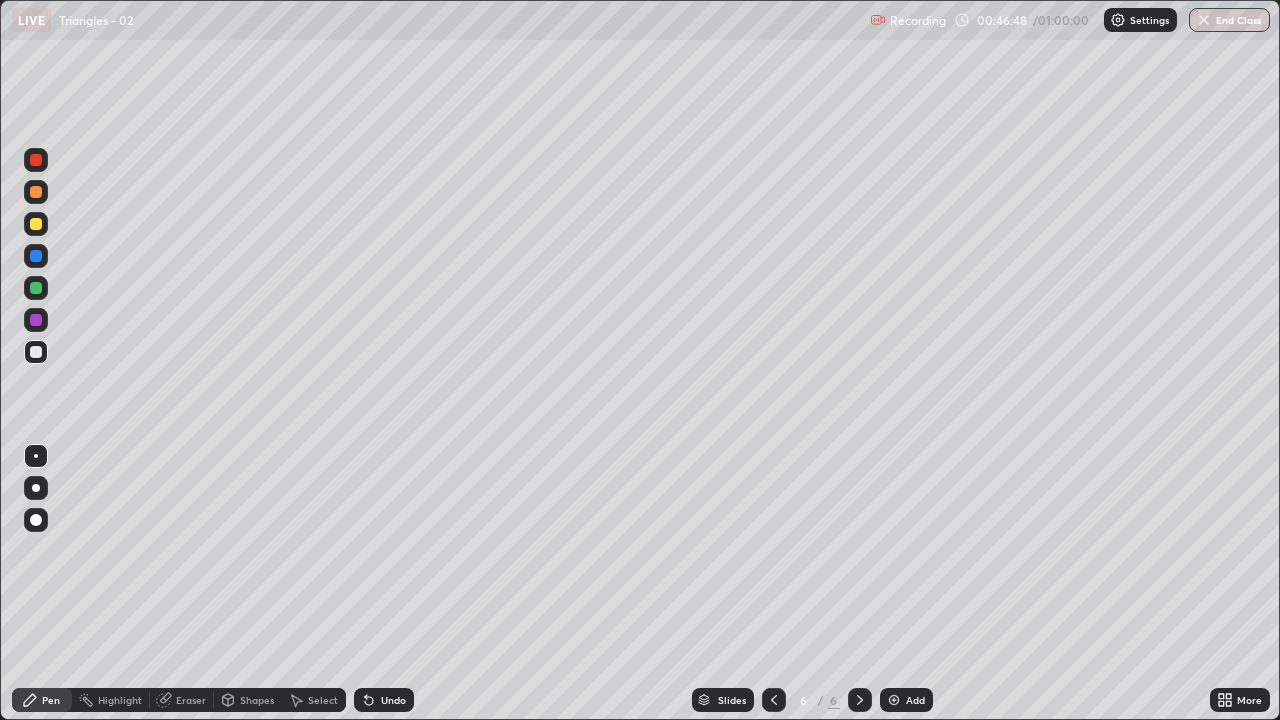 click on "Undo" at bounding box center [384, 700] 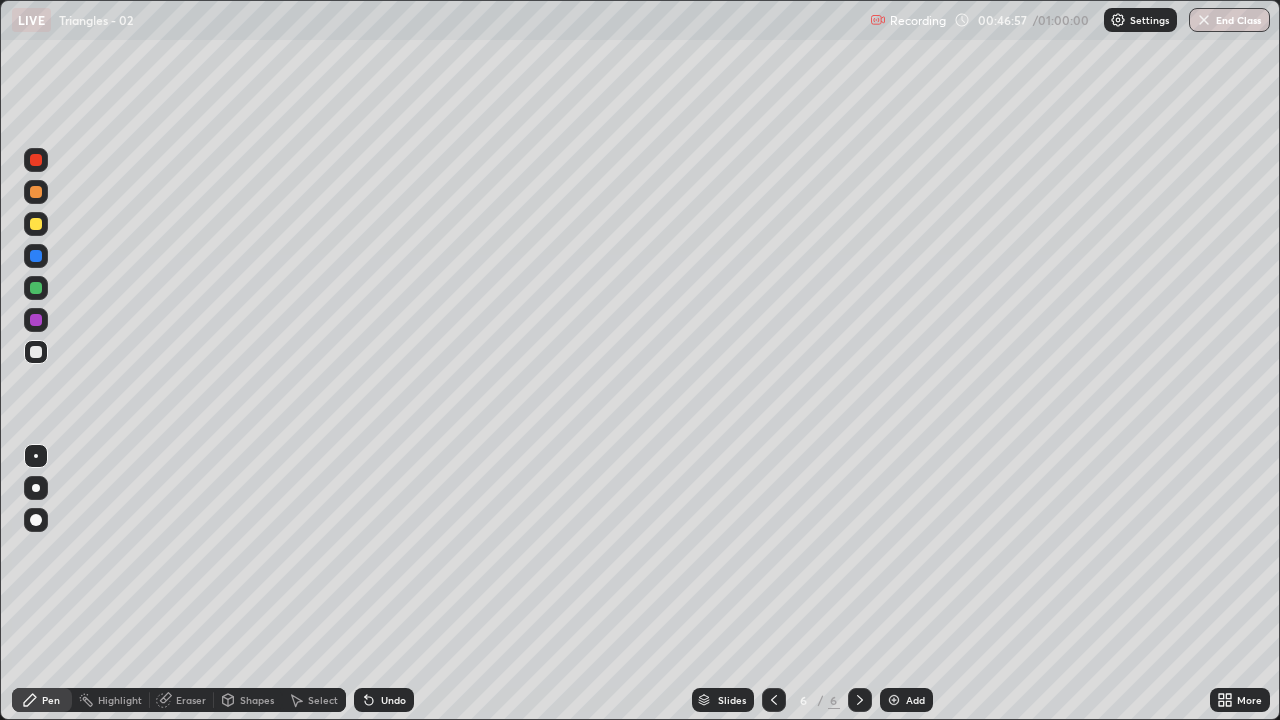click on "Undo" at bounding box center [393, 700] 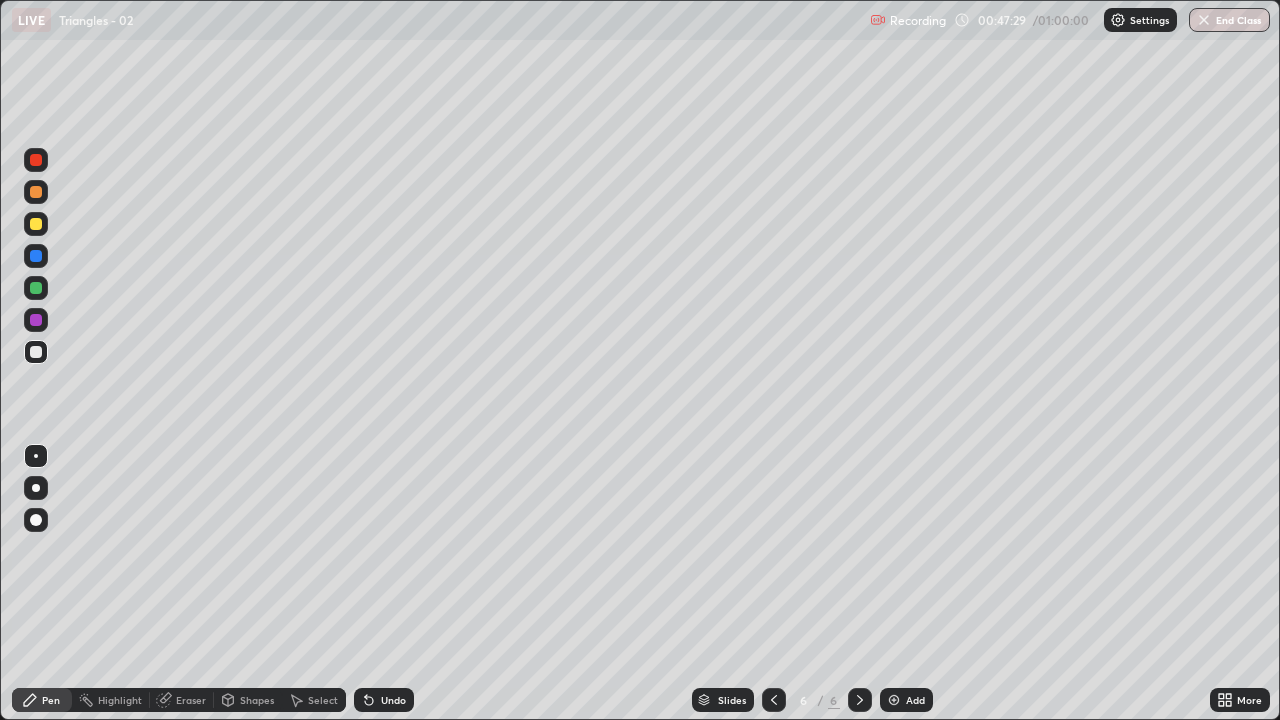 click at bounding box center (894, 700) 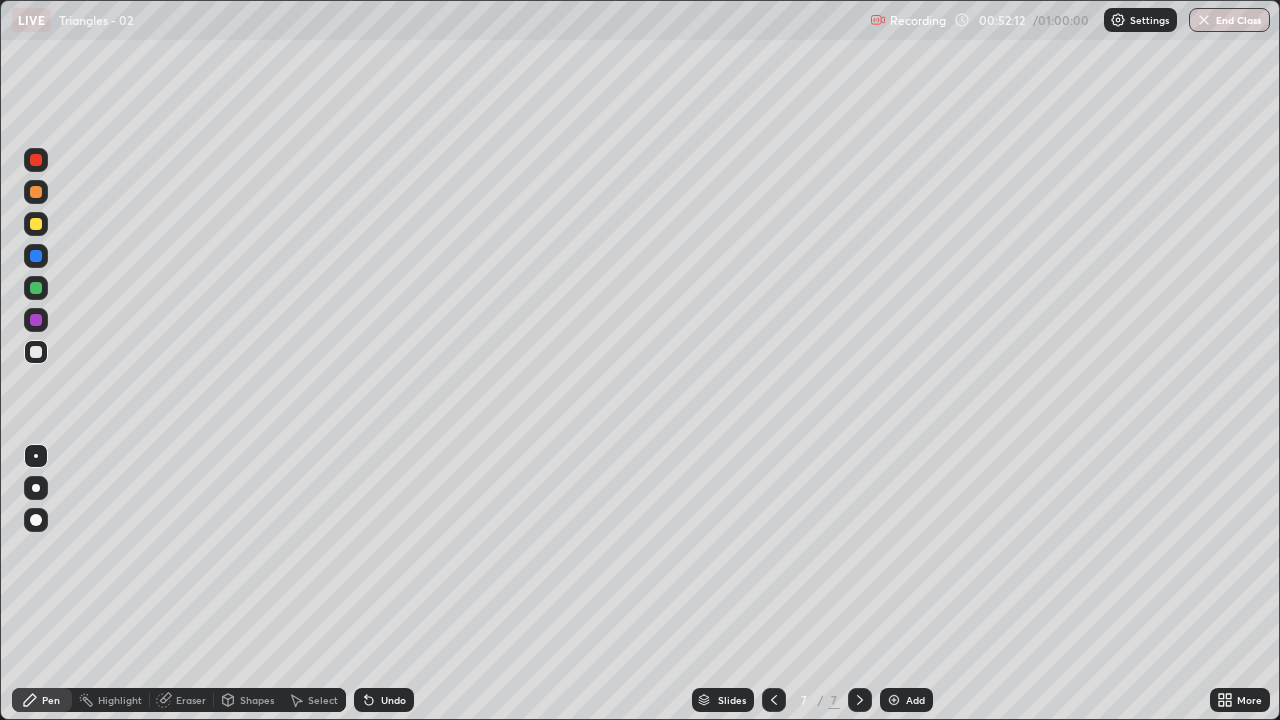 click on "Add" at bounding box center [915, 700] 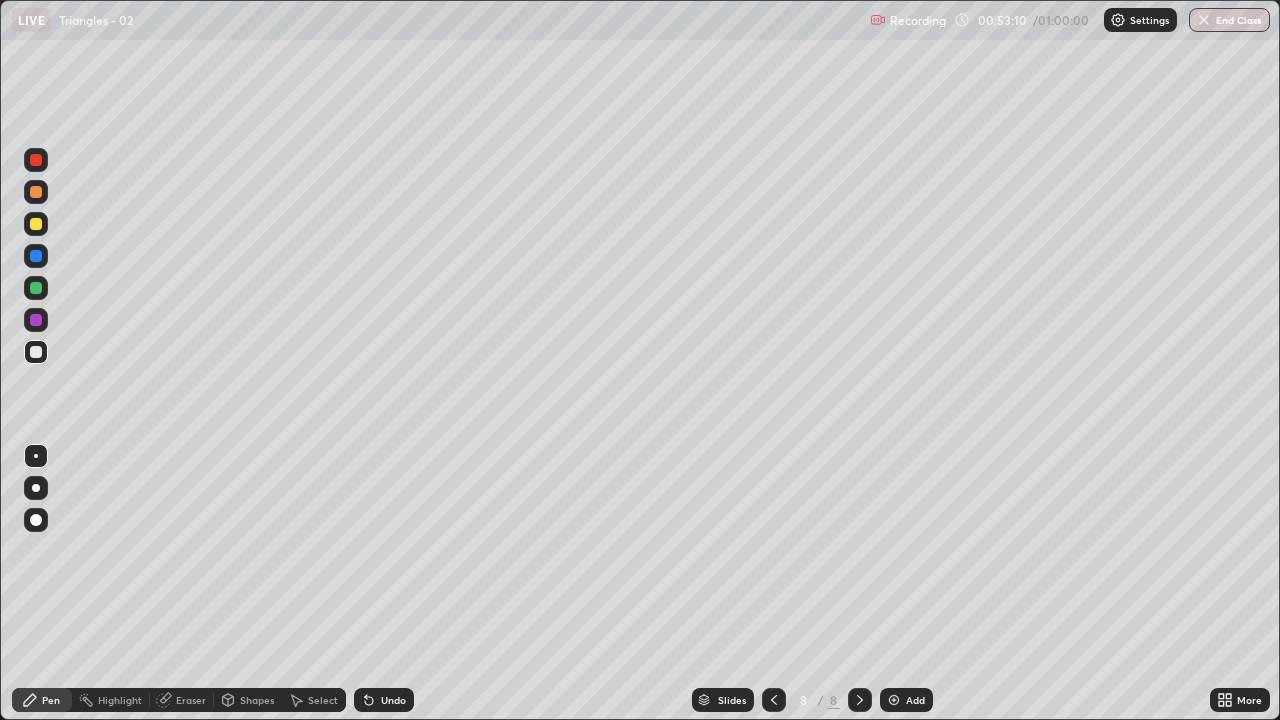 click on "Add" at bounding box center (915, 700) 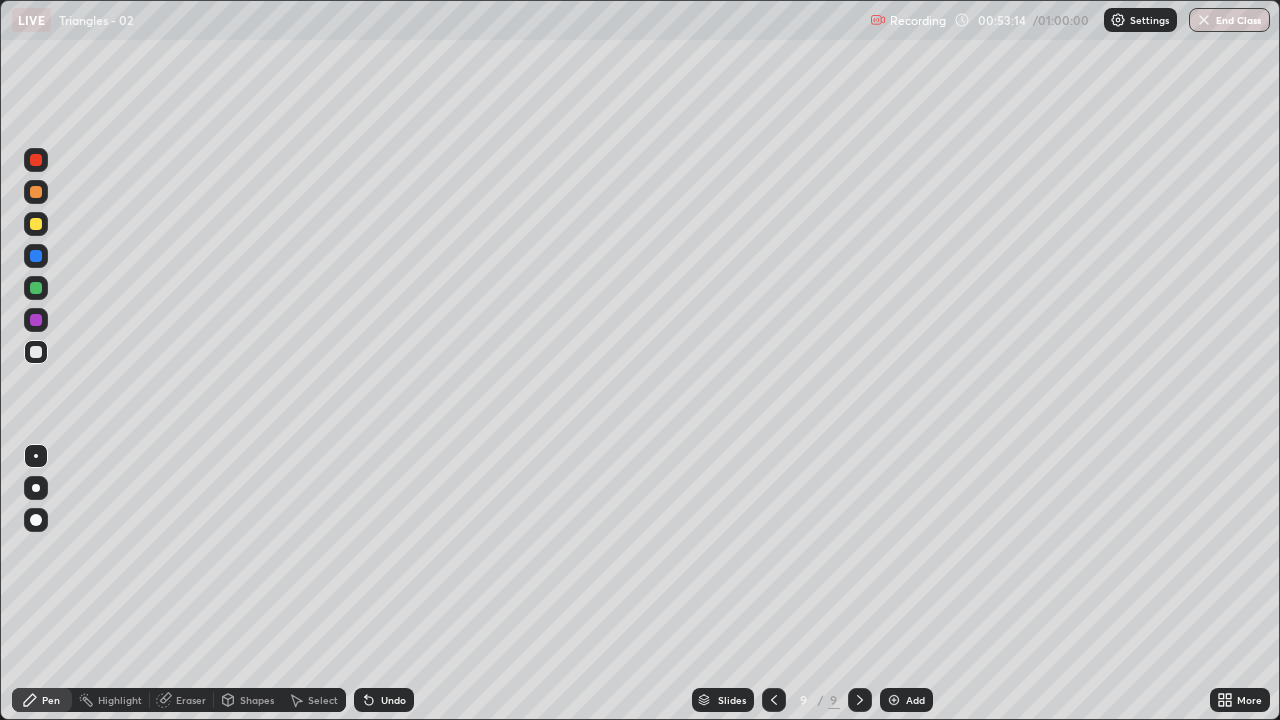 click on "Add" at bounding box center [906, 700] 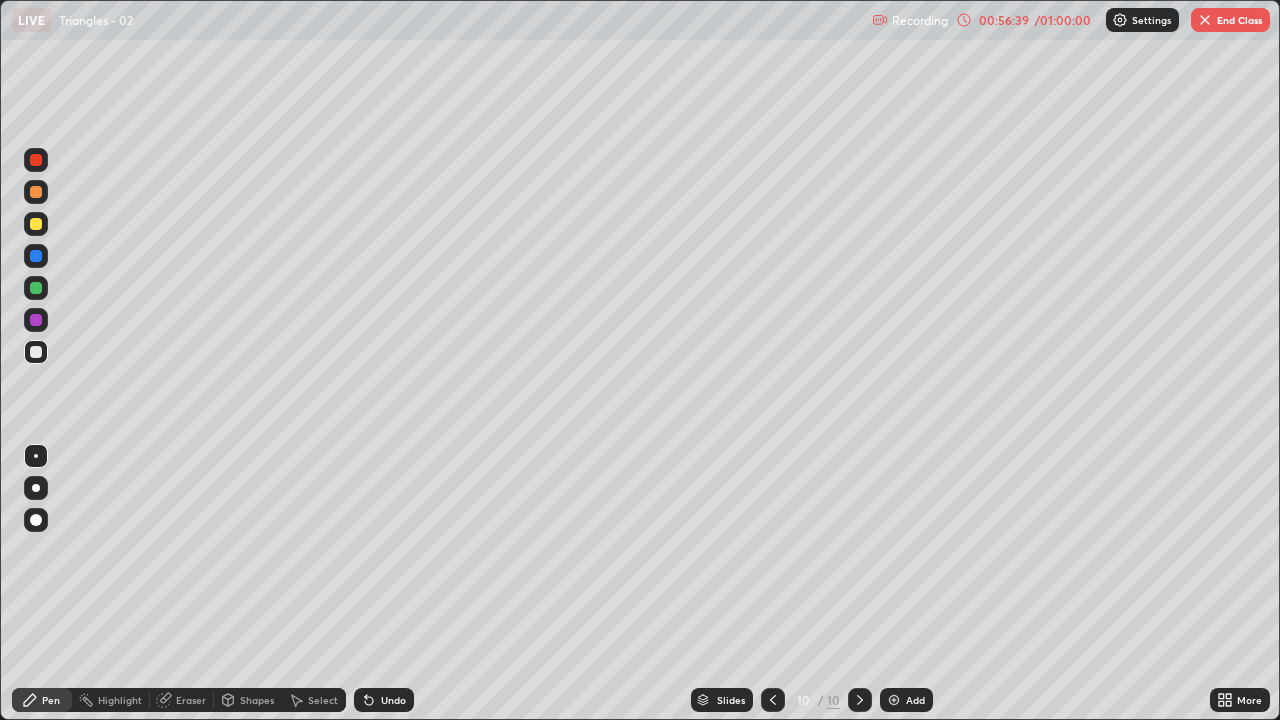 click on "End Class" at bounding box center (1230, 20) 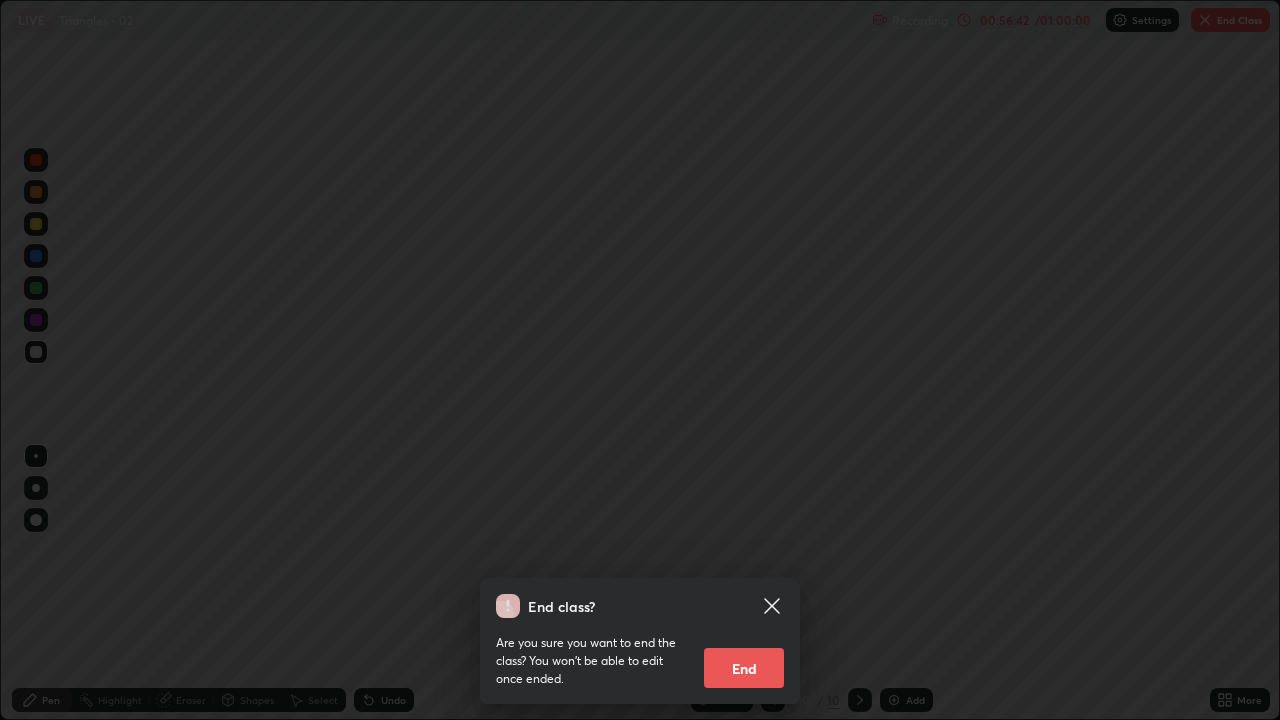click on "End" at bounding box center [744, 668] 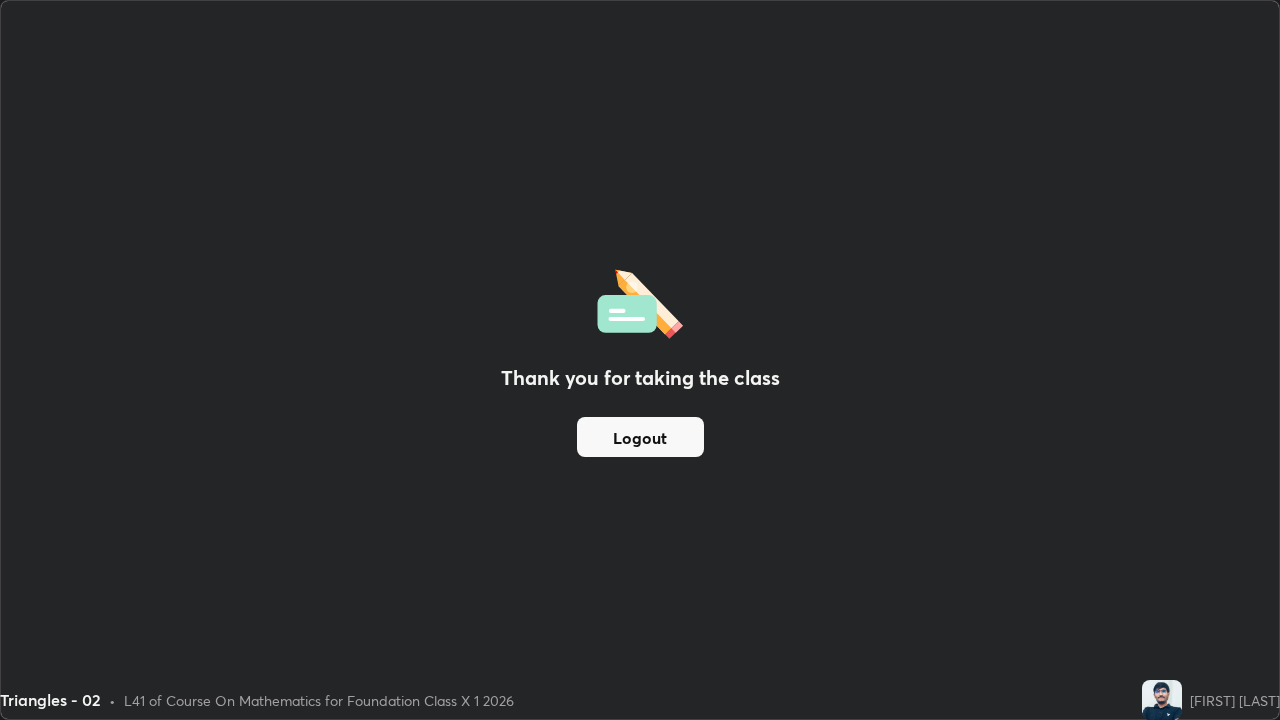 click on "Logout" at bounding box center (640, 437) 